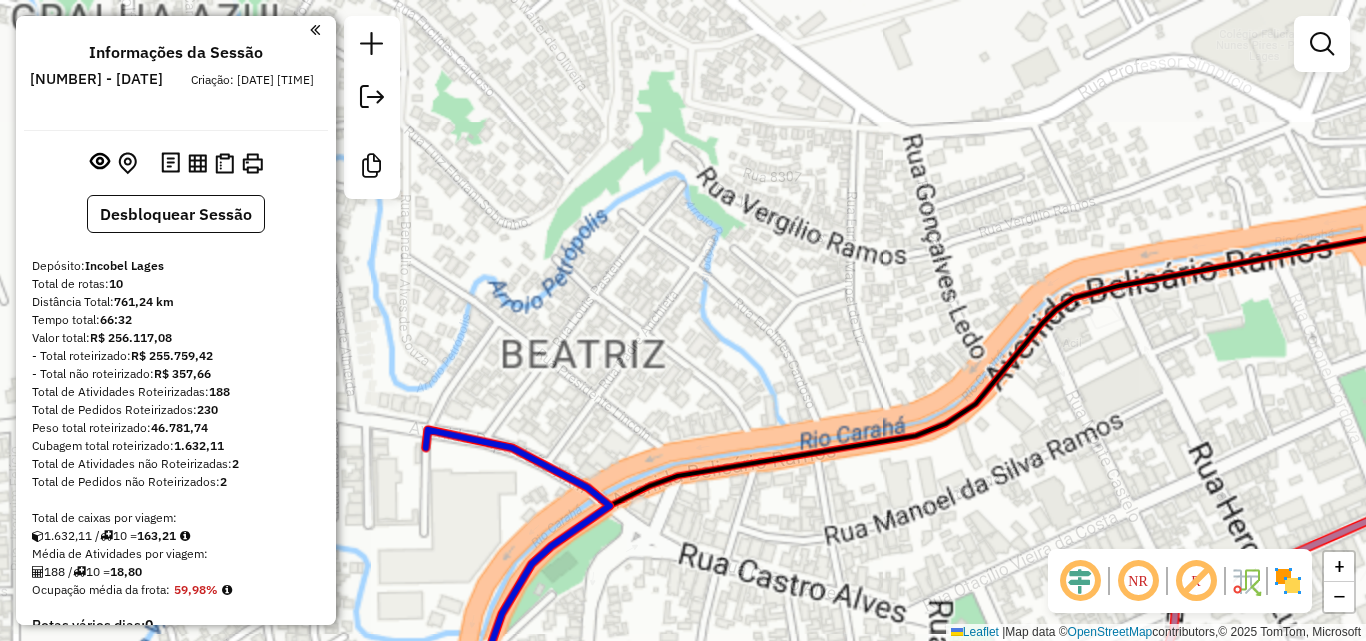 scroll, scrollTop: 0, scrollLeft: 0, axis: both 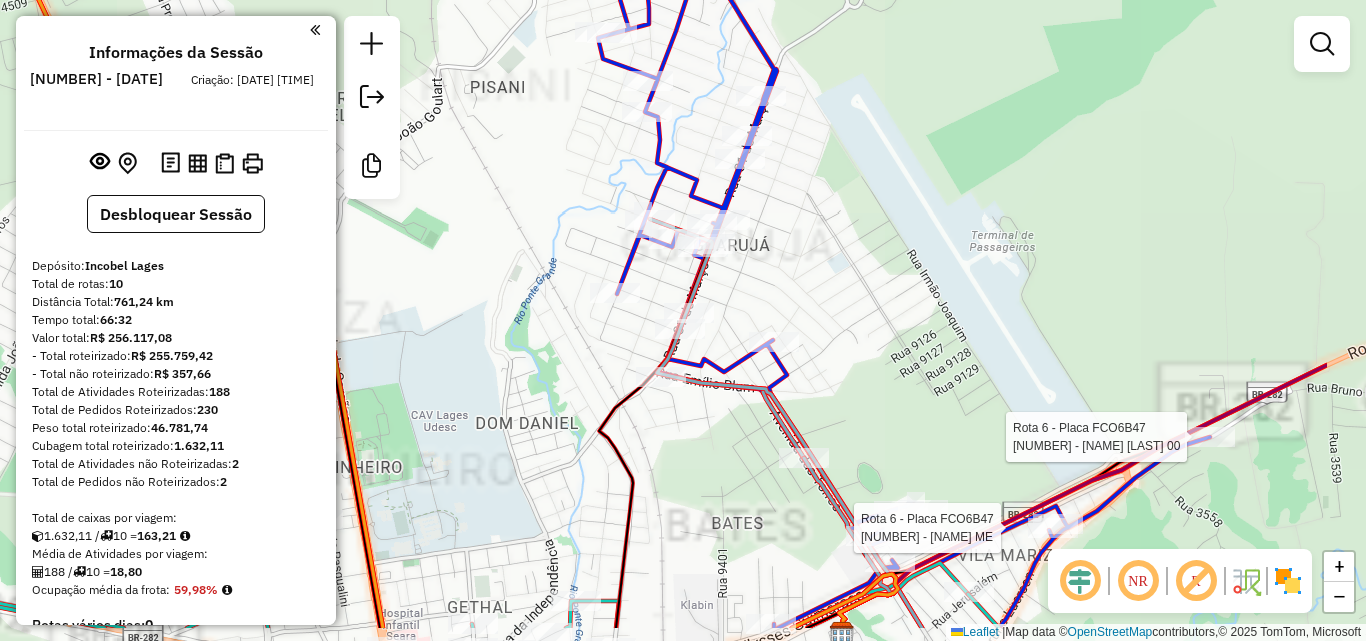 drag, startPoint x: 1139, startPoint y: 238, endPoint x: 929, endPoint y: 102, distance: 250.19193 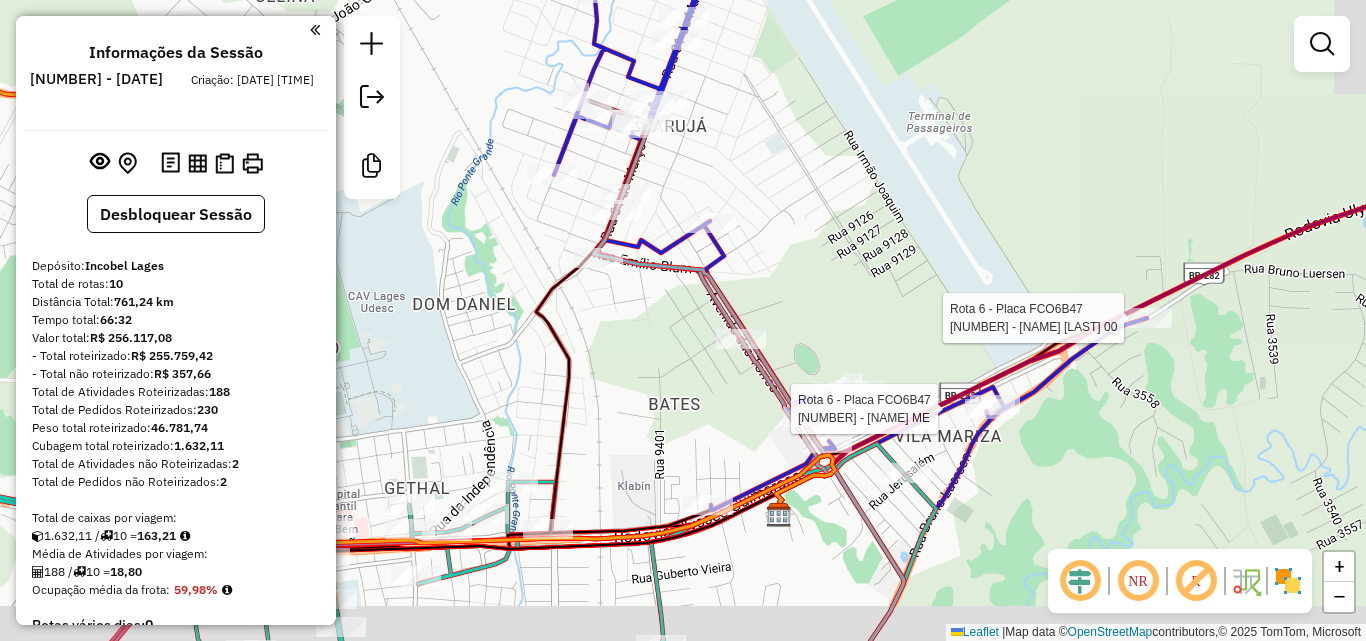 drag, startPoint x: 977, startPoint y: 183, endPoint x: 913, endPoint y: 76, distance: 124.67959 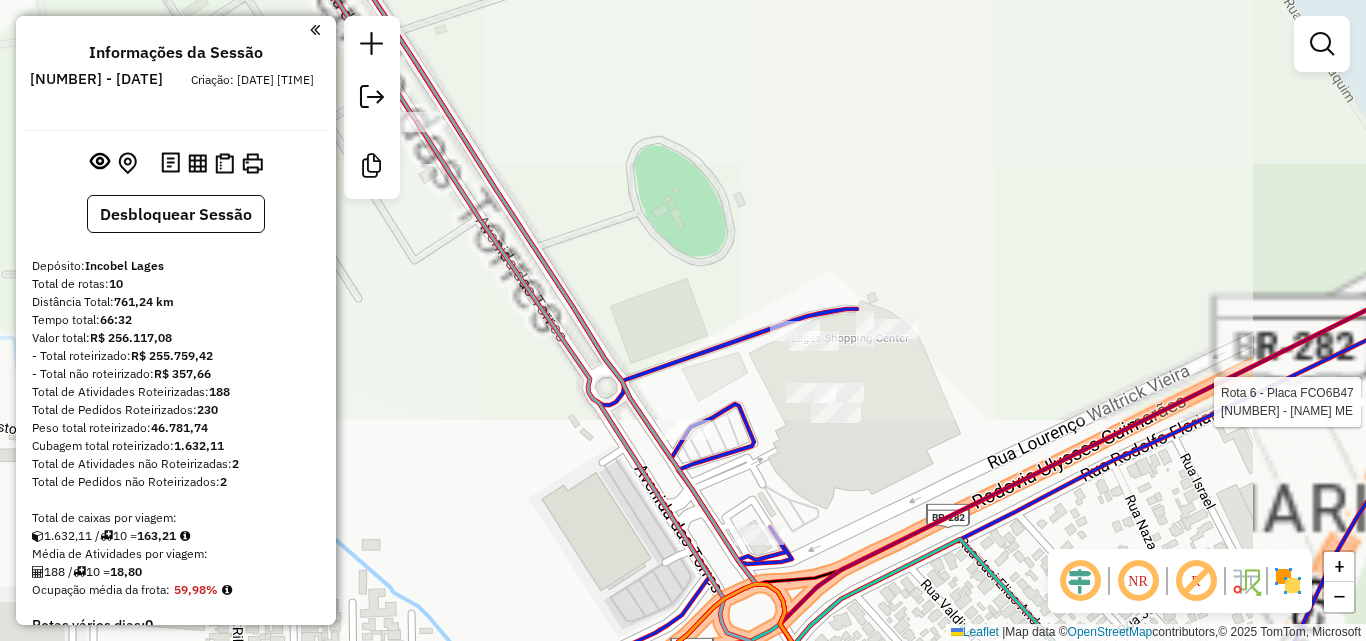 click on "Rota [NUMBER] - Placa [PLATE] [NUMBER] - [NAME] [LAST] Rota [NUMBER] - Placa [PLATE] [NUMBER] - [NAME] [LAST] 00 Rota [NUMBER] - Placa [PLATE] [NUMBER] - [NAME] [LAST] Janela de atendimento Grade de atendimento Capacidade Transportadoras Veículos Cliente Pedidos  Rotas Selecione os dias de semana para filtrar as janelas de atendimento  Seg   Ter   Qua   Qui   Sex   Sáb   Dom  Informe o período da janela de atendimento: De: Até:  Filtrar exatamente a janela do cliente  Considerar janela de atendimento padrão  Selecione os dias de semana para filtrar as grades de atendimento  Seg   Ter   Qua   Qui   Sex   Sáb   Dom   Considerar clientes sem dia de atendimento cadastrado  Clientes fora do dia de atendimento selecionado Filtrar as atividades entre os valores definidos abaixo:  Peso mínimo:   Peso máximo:   Cubagem mínima:   Cubagem máxima:   De:   Até:  Filtrar as atividades entre o tempo de atendimento definido abaixo:  De:   Até:   Considerar capacidade total dos clientes não roteirizados Transportadora: Nome:" 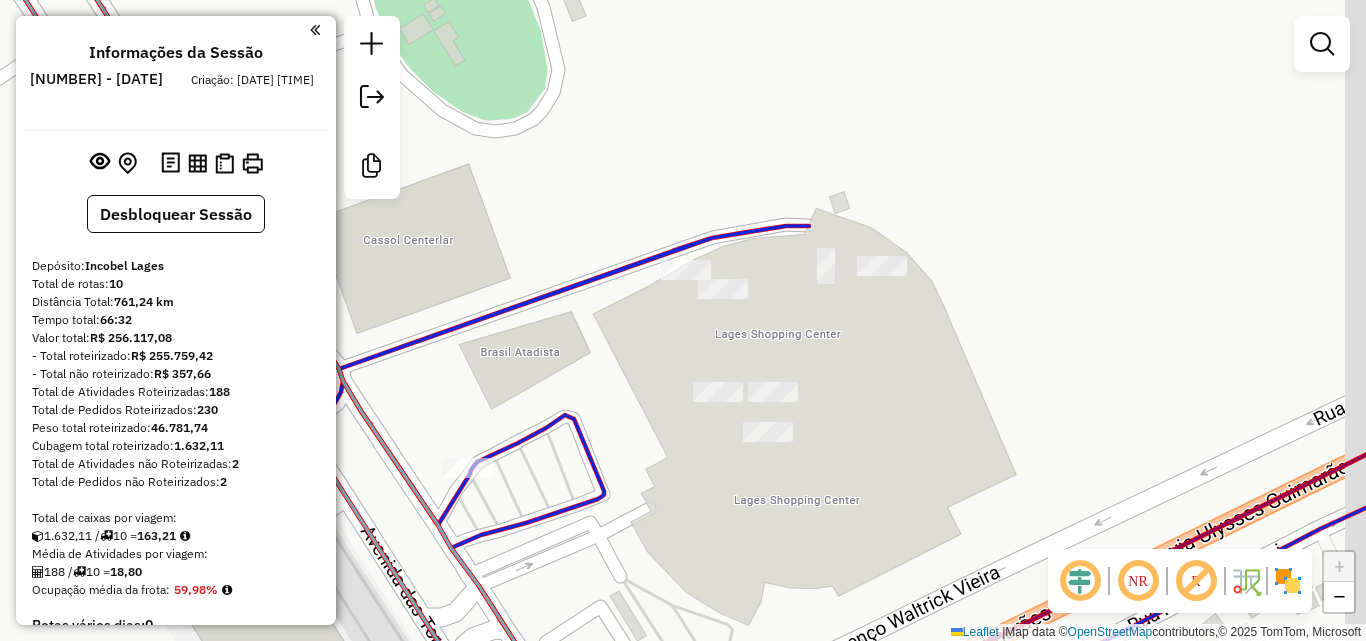 drag, startPoint x: 965, startPoint y: 307, endPoint x: 861, endPoint y: 310, distance: 104.04326 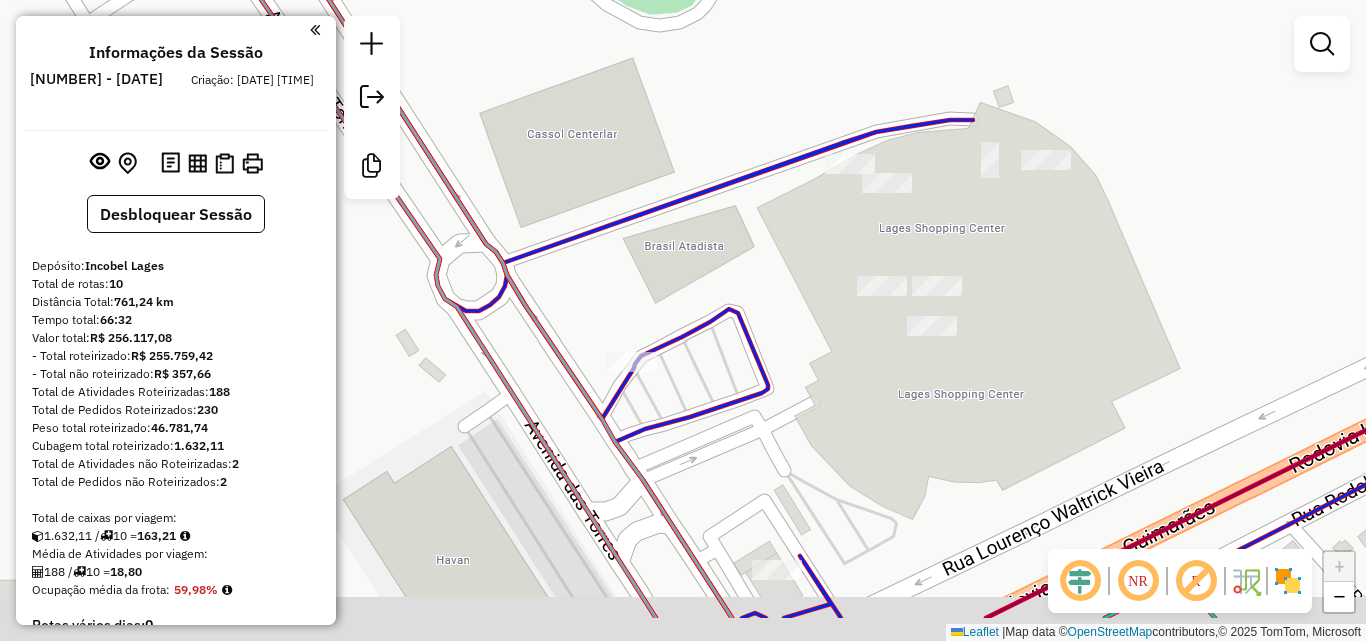 drag, startPoint x: 810, startPoint y: 504, endPoint x: 788, endPoint y: 383, distance: 122.98374 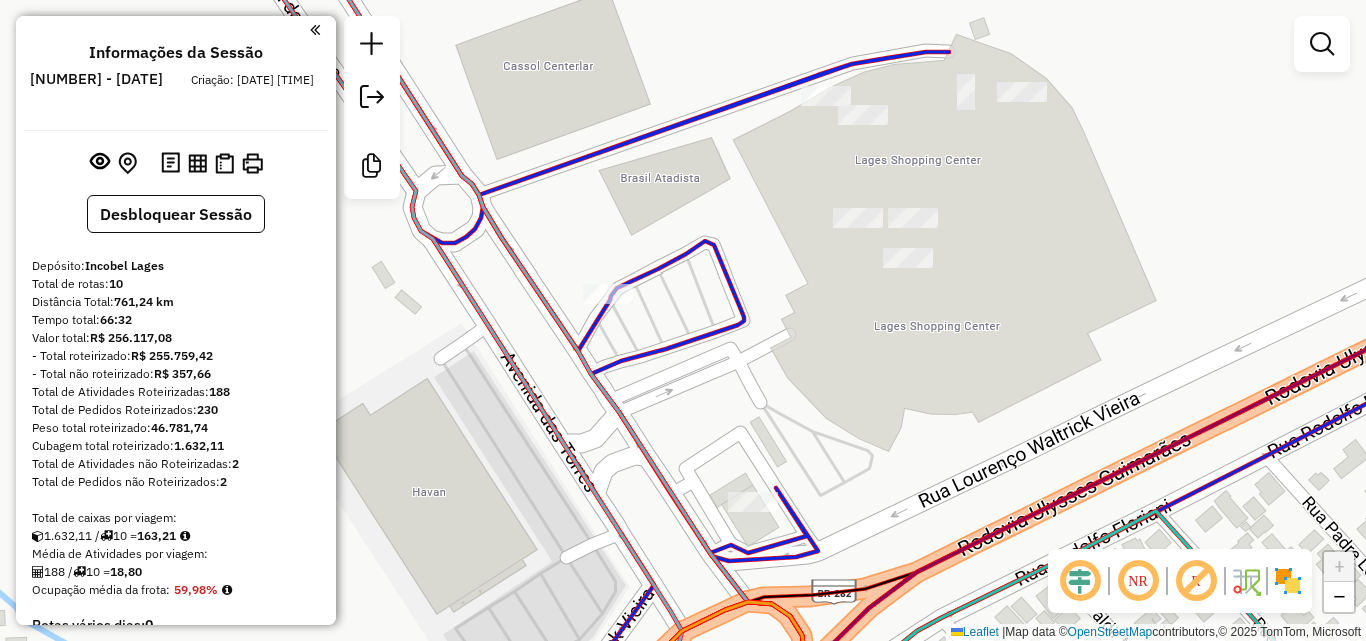 drag, startPoint x: 787, startPoint y: 534, endPoint x: 773, endPoint y: 499, distance: 37.696156 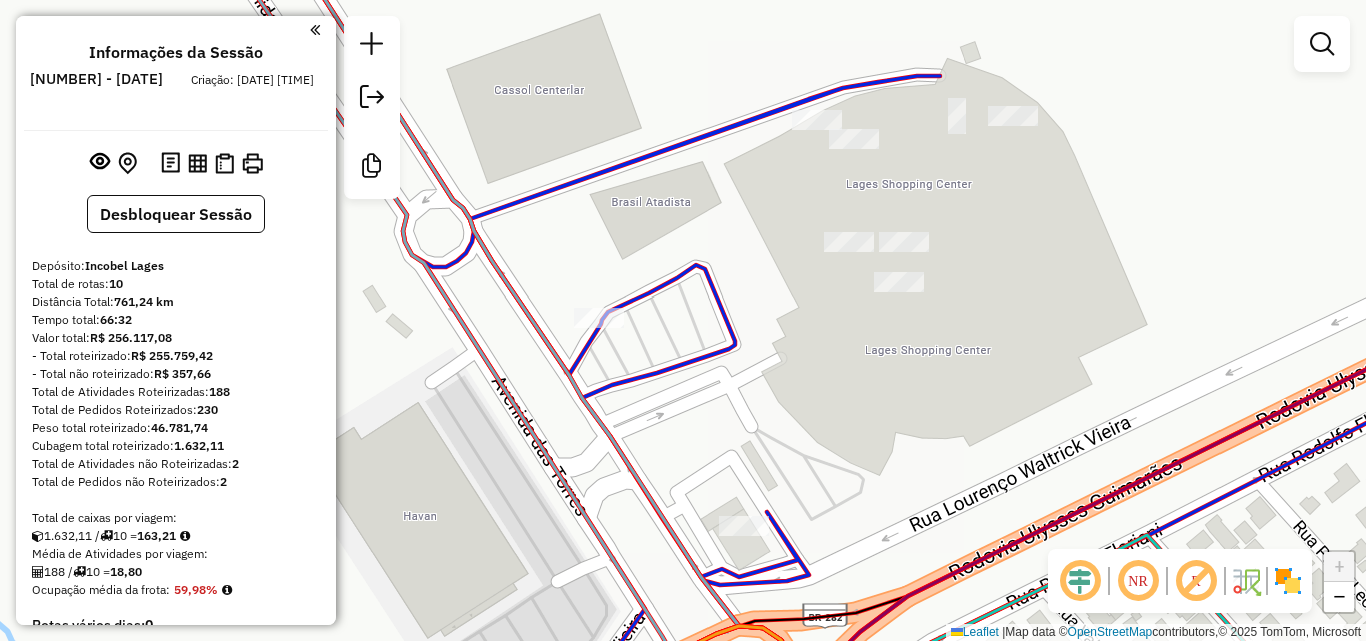 drag, startPoint x: 547, startPoint y: 236, endPoint x: 554, endPoint y: 303, distance: 67.36468 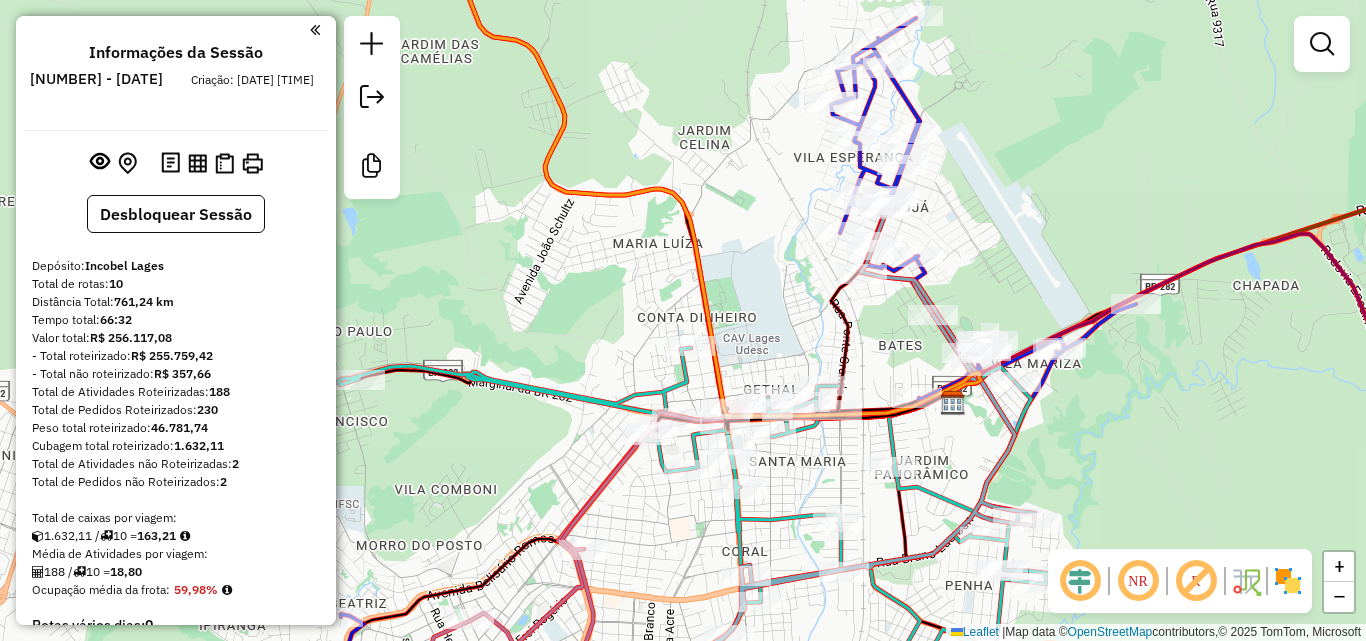 drag, startPoint x: 1085, startPoint y: 249, endPoint x: 725, endPoint y: 196, distance: 363.88046 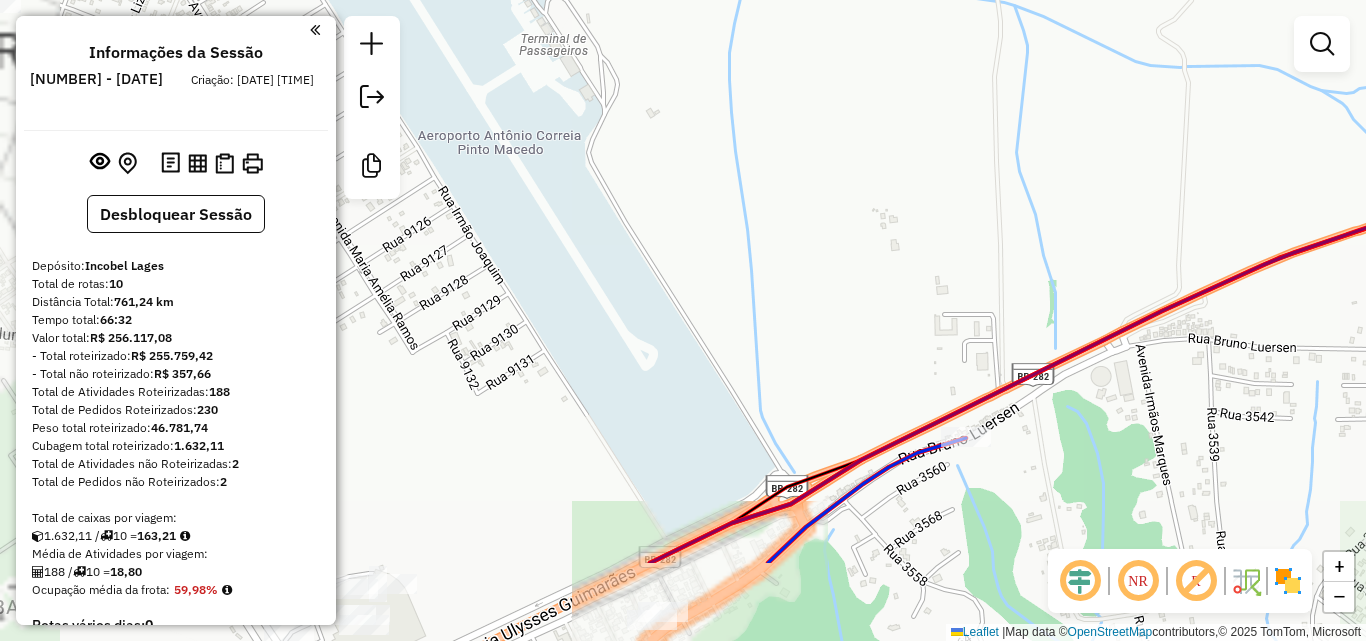 drag, startPoint x: 622, startPoint y: 263, endPoint x: 863, endPoint y: 141, distance: 270.12033 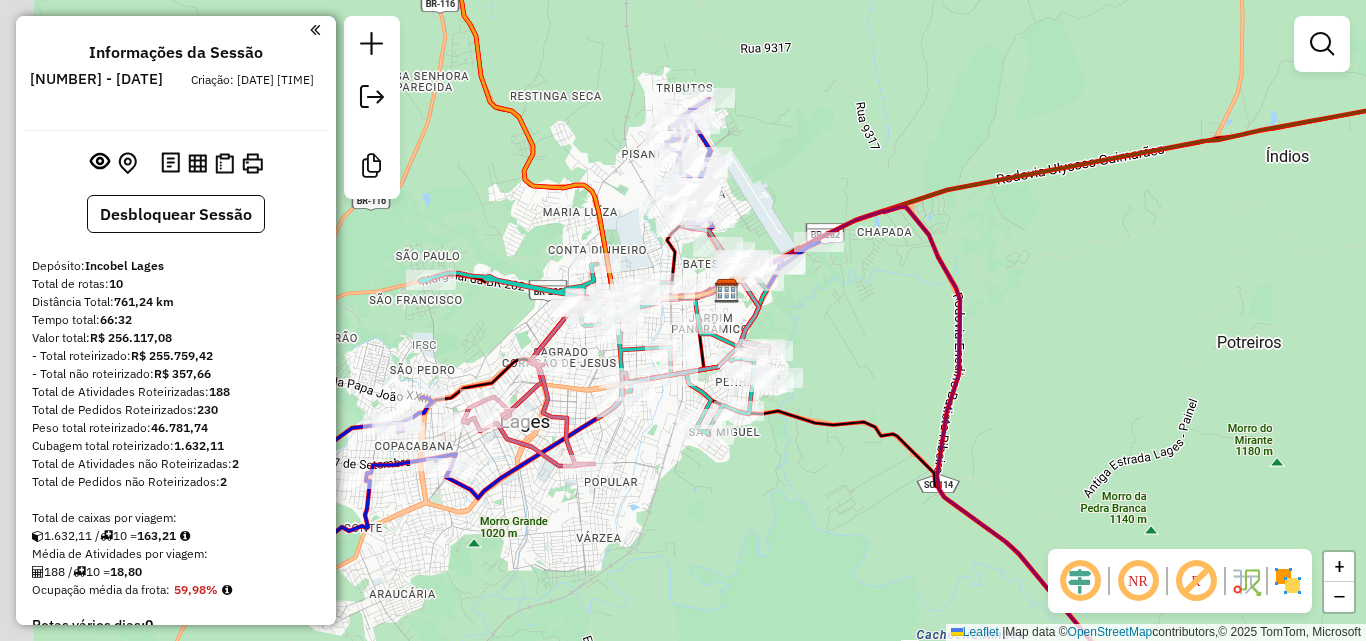 drag, startPoint x: 817, startPoint y: 370, endPoint x: 874, endPoint y: 309, distance: 83.48653 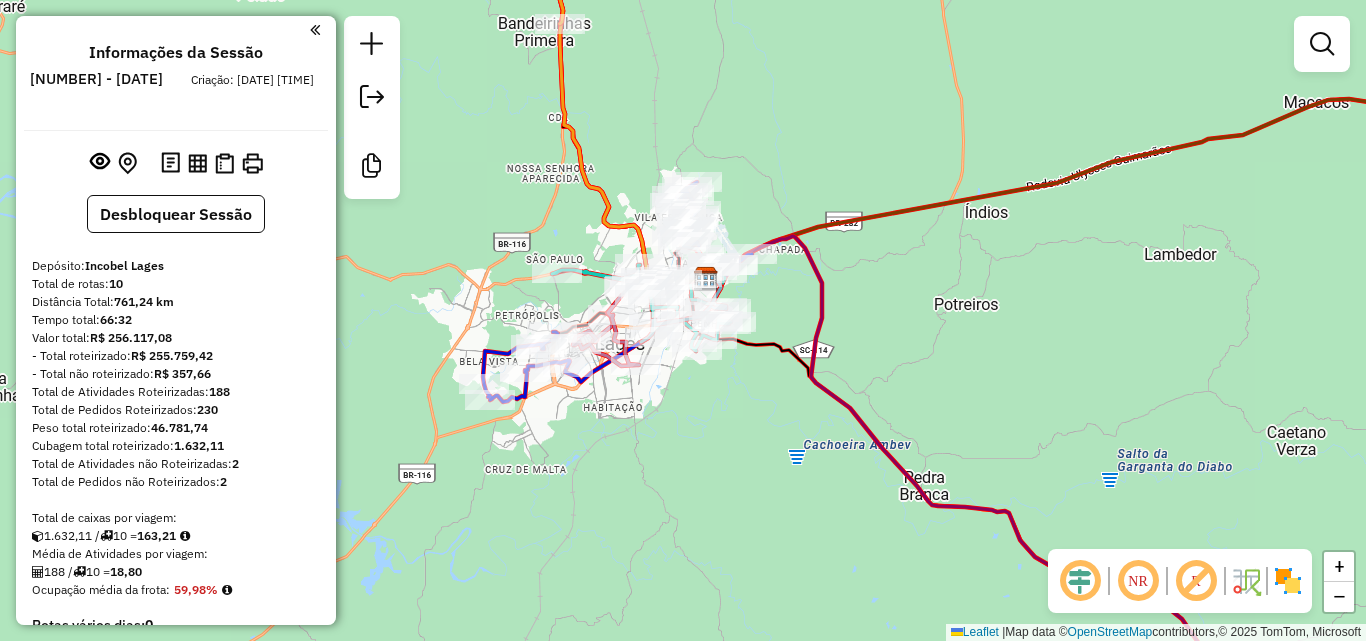drag, startPoint x: 804, startPoint y: 168, endPoint x: 820, endPoint y: 208, distance: 43.081318 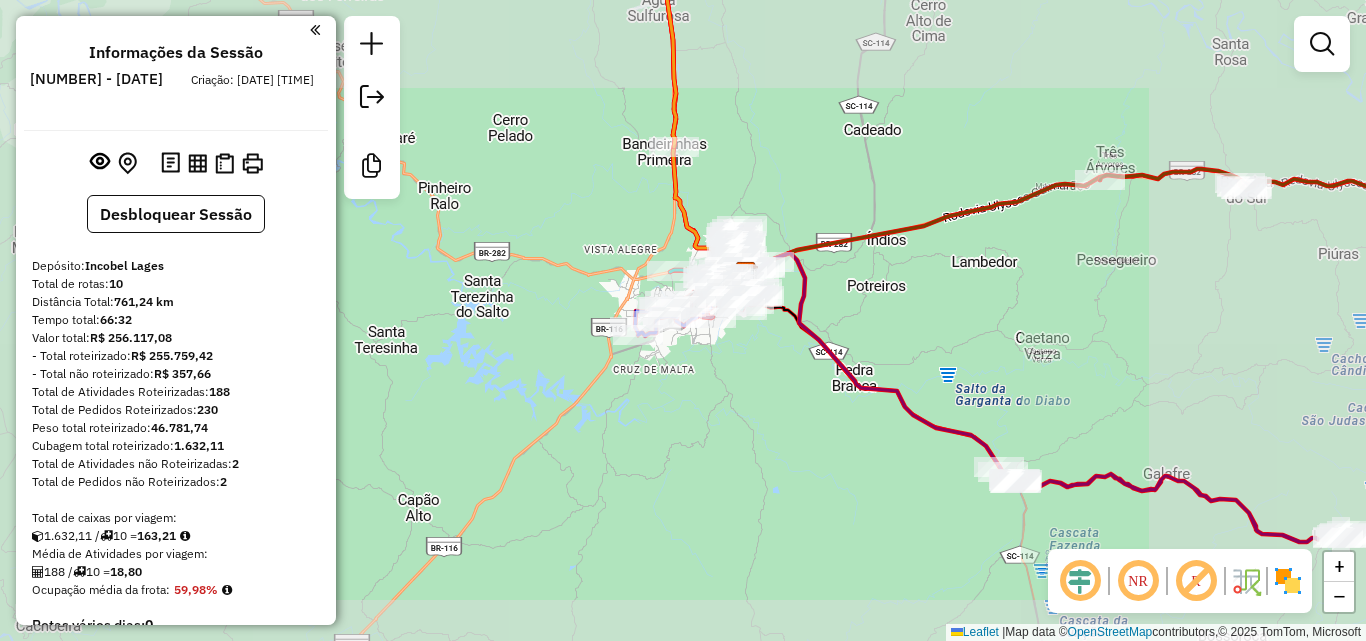 drag, startPoint x: 928, startPoint y: 221, endPoint x: 786, endPoint y: 371, distance: 206.55266 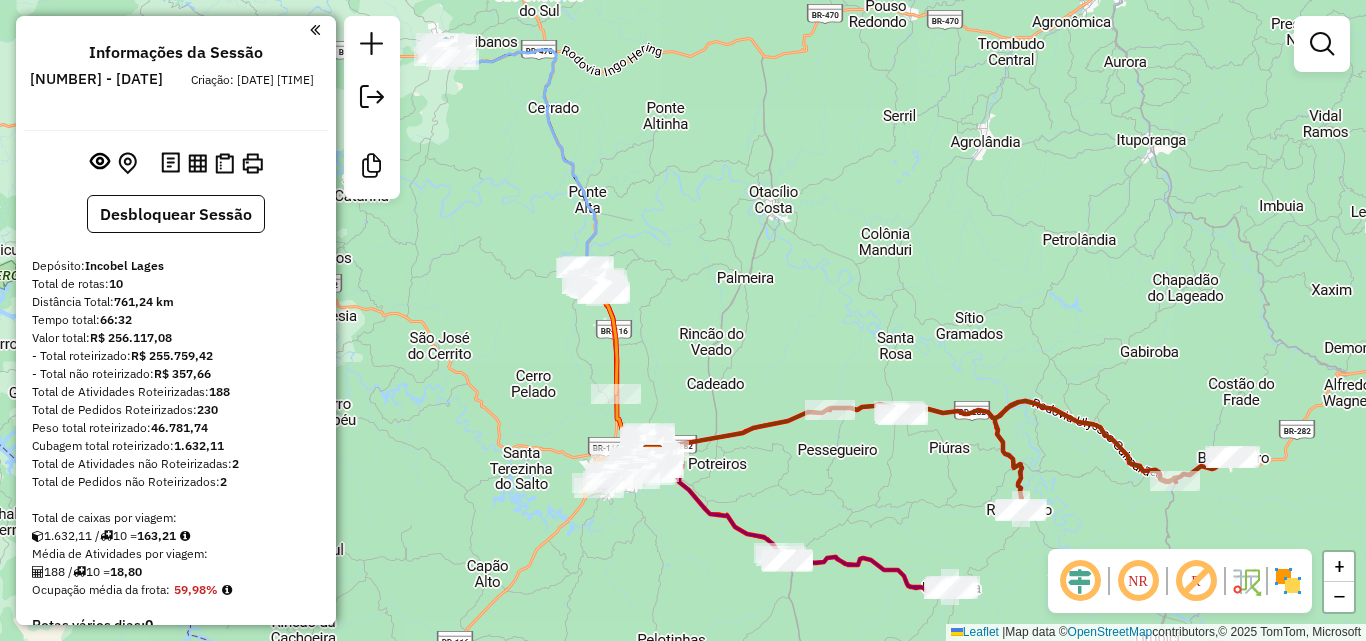 drag, startPoint x: 854, startPoint y: 243, endPoint x: 776, endPoint y: 337, distance: 122.14745 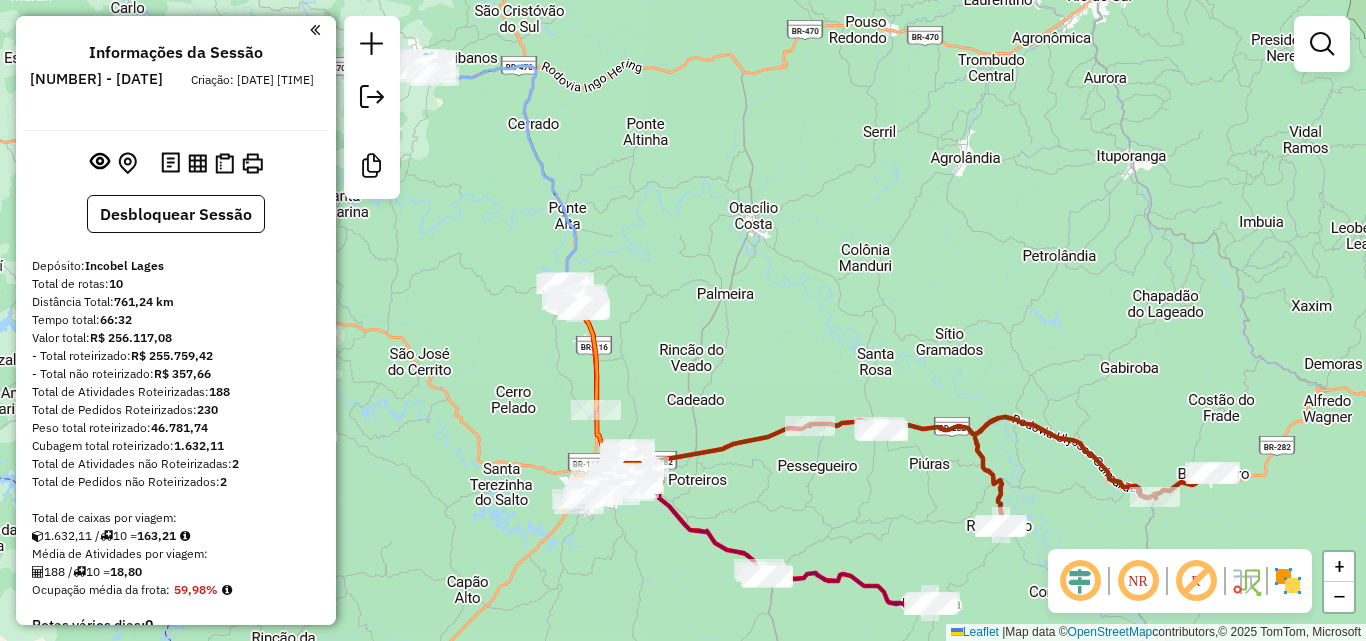 click on "Janela de atendimento Grade de atendimento Capacidade Transportadoras Veículos Cliente Pedidos  Rotas Selecione os dias de semana para filtrar as janelas de atendimento  Seg   Ter   Qua   Qui   Sex   Sáb   Dom  Informe o período da janela de atendimento: De: Até:  Filtrar exatamente a janela do cliente  Considerar janela de atendimento padrão  Selecione os dias de semana para filtrar as grades de atendimento  Seg   Ter   Qua   Qui   Sex   Sáb   Dom   Considerar clientes sem dia de atendimento cadastrado  Clientes fora do dia de atendimento selecionado Filtrar as atividades entre os valores definidos abaixo:  Peso mínimo:   Peso máximo:   Cubagem mínima:   Cubagem máxima:   De:   Até:  Filtrar as atividades entre o tempo de atendimento definido abaixo:  De:   Até:   Considerar capacidade total dos clientes não roteirizados Transportadora: Selecione um ou mais itens Tipo de veículo: Selecione um ou mais itens Veículo: Selecione um ou mais itens Motorista: Selecione um ou mais itens Nome: Rótulo:" 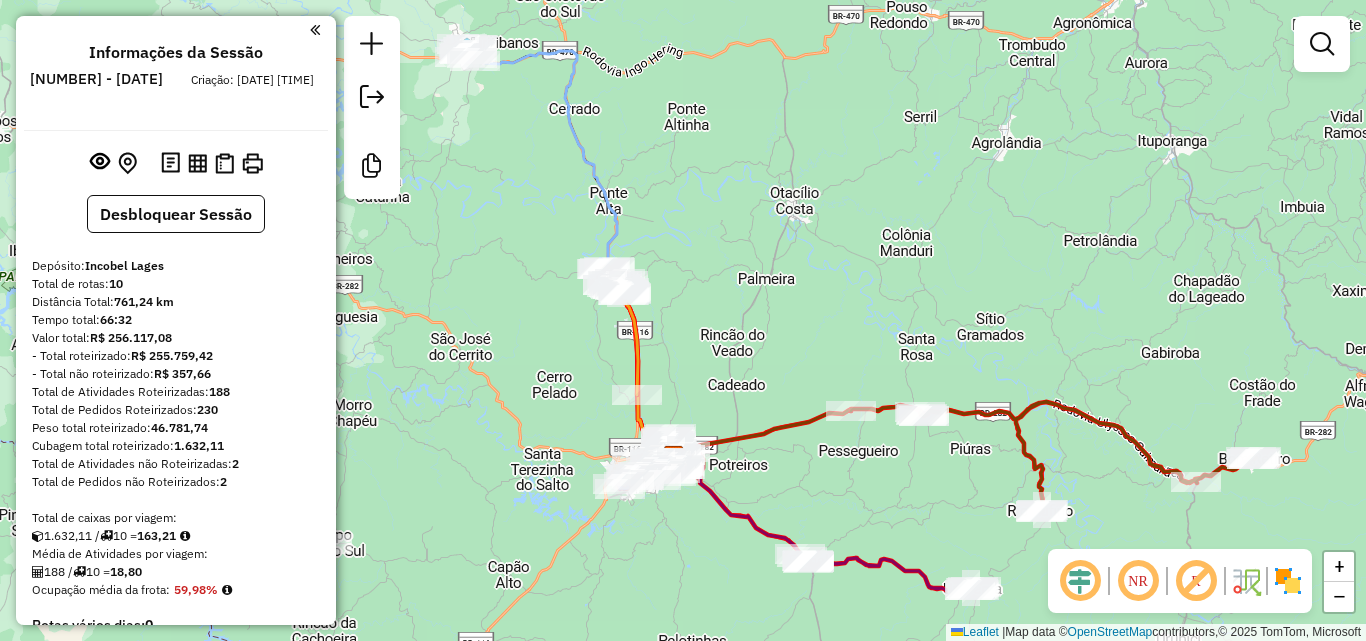 drag, startPoint x: 755, startPoint y: 317, endPoint x: 795, endPoint y: 302, distance: 42.72002 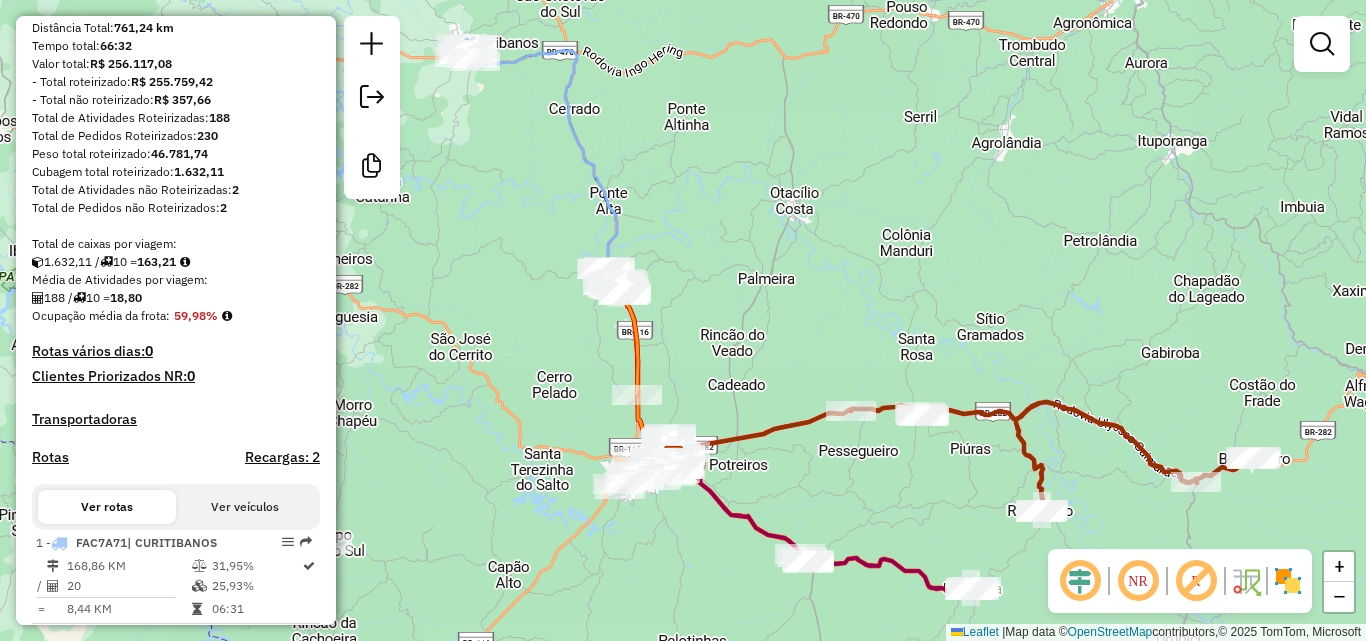 scroll, scrollTop: 300, scrollLeft: 0, axis: vertical 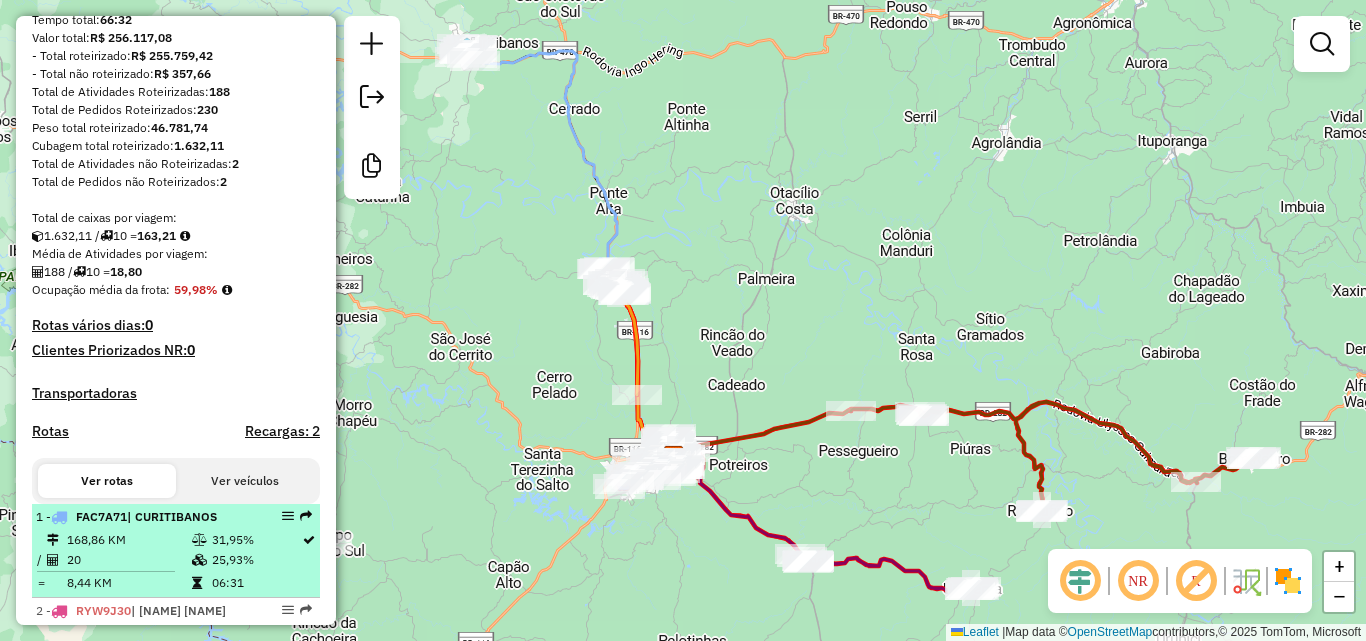 click on "| CURITIBANOS" at bounding box center [172, 516] 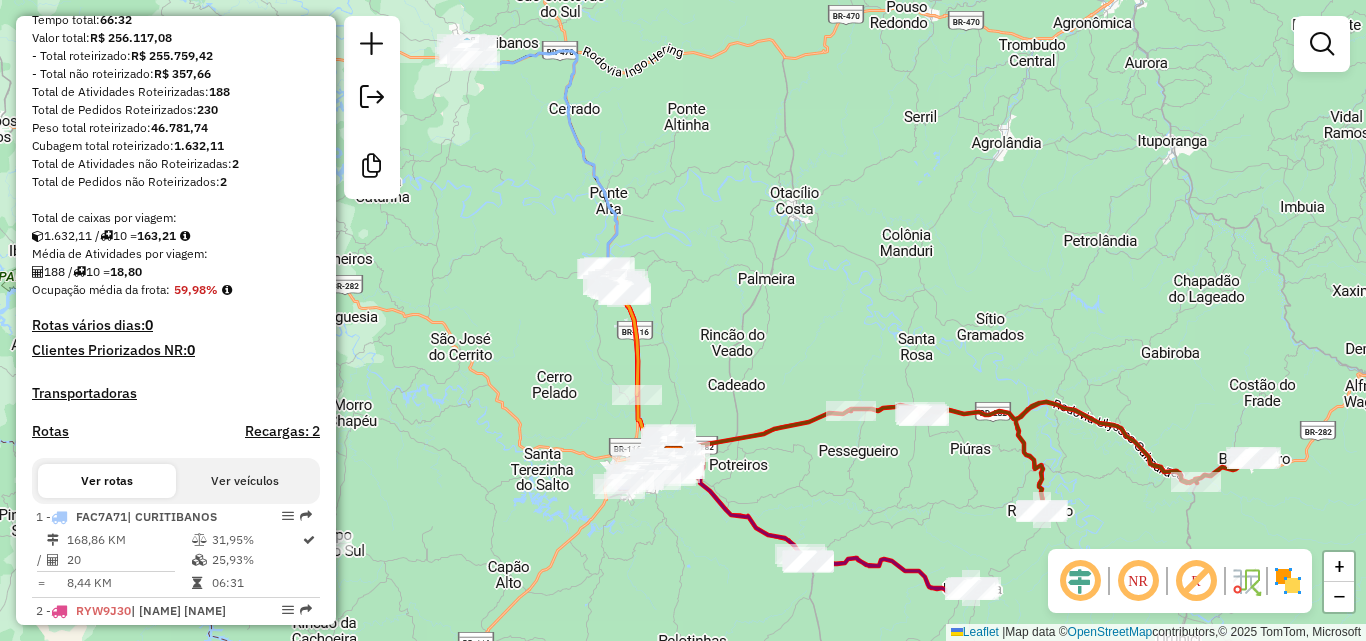 select on "**********" 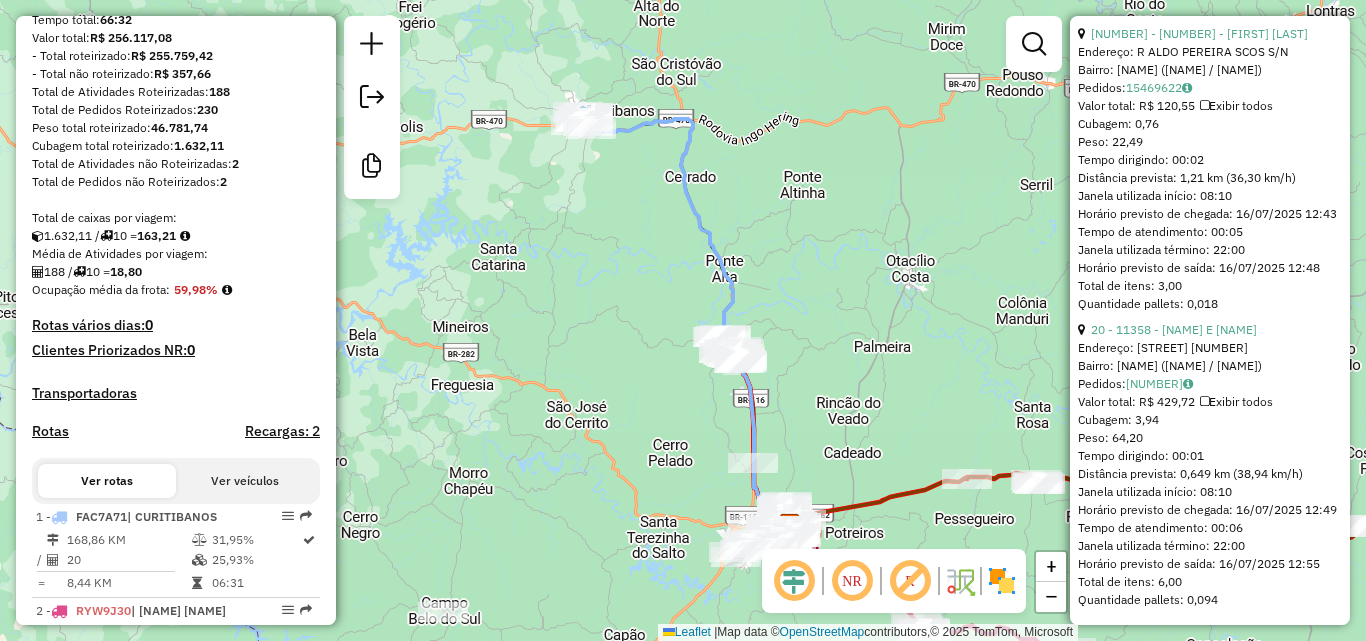 scroll, scrollTop: 6729, scrollLeft: 0, axis: vertical 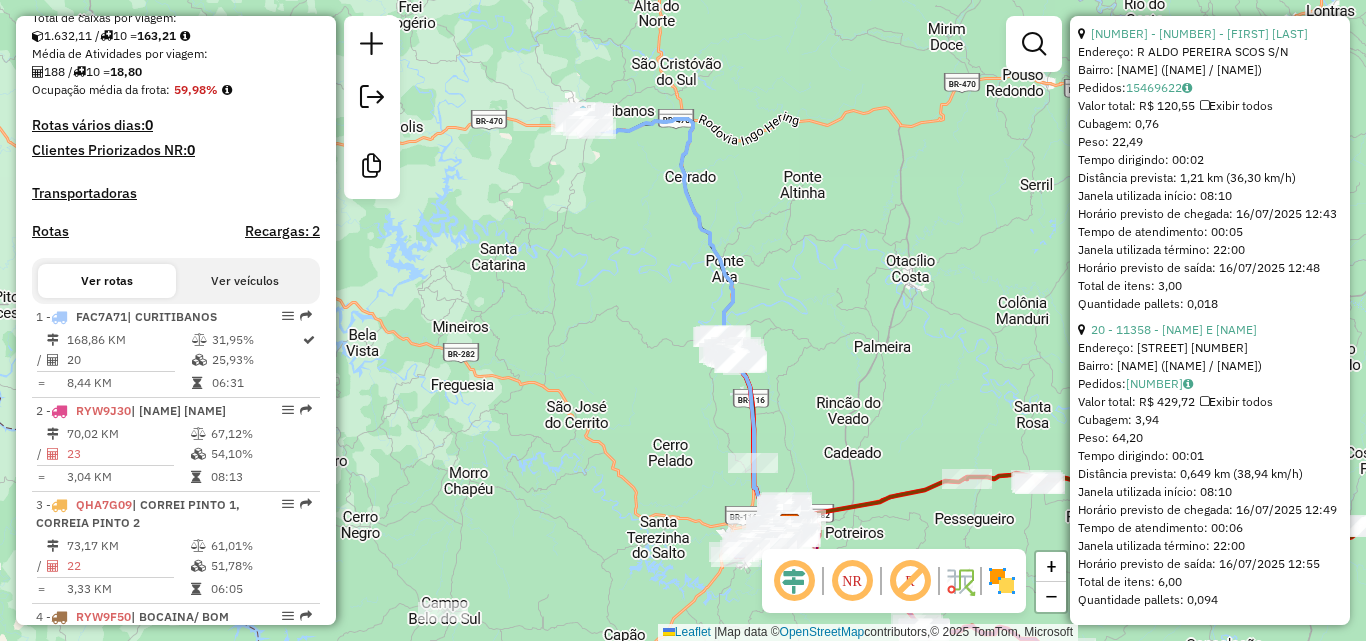 click on "Ver veículos" at bounding box center (245, 281) 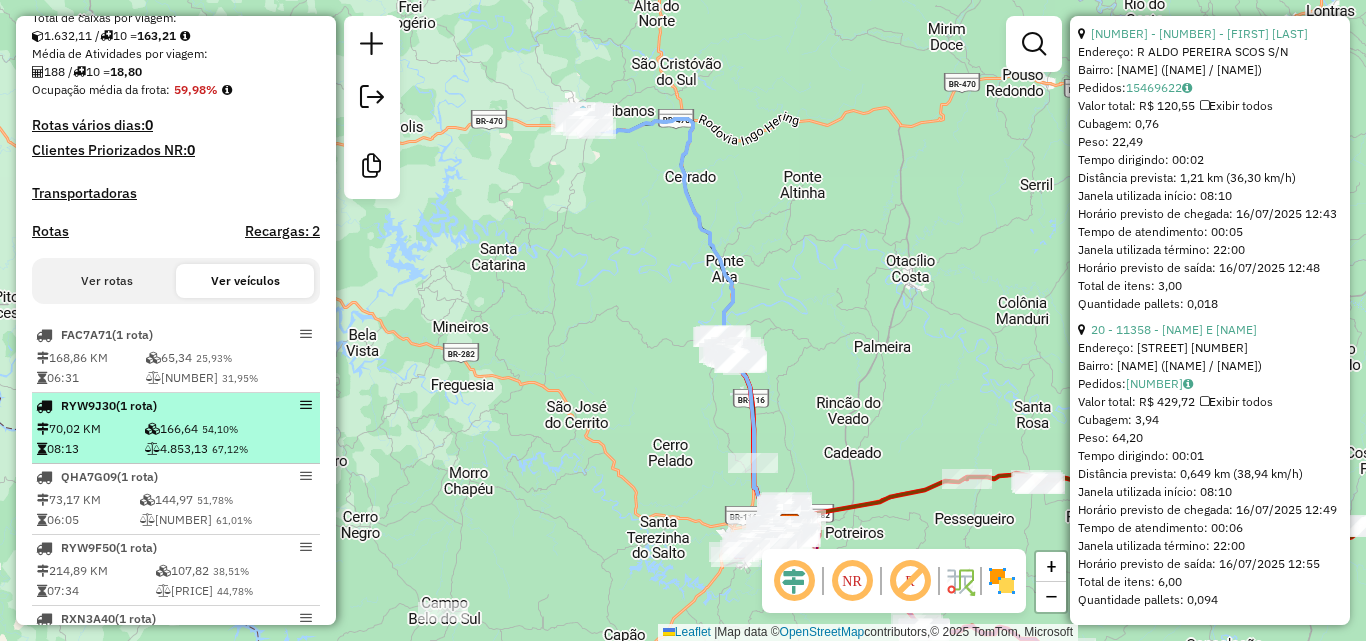 click on "RYW9J30 (1 Rota)" at bounding box center (142, 406) 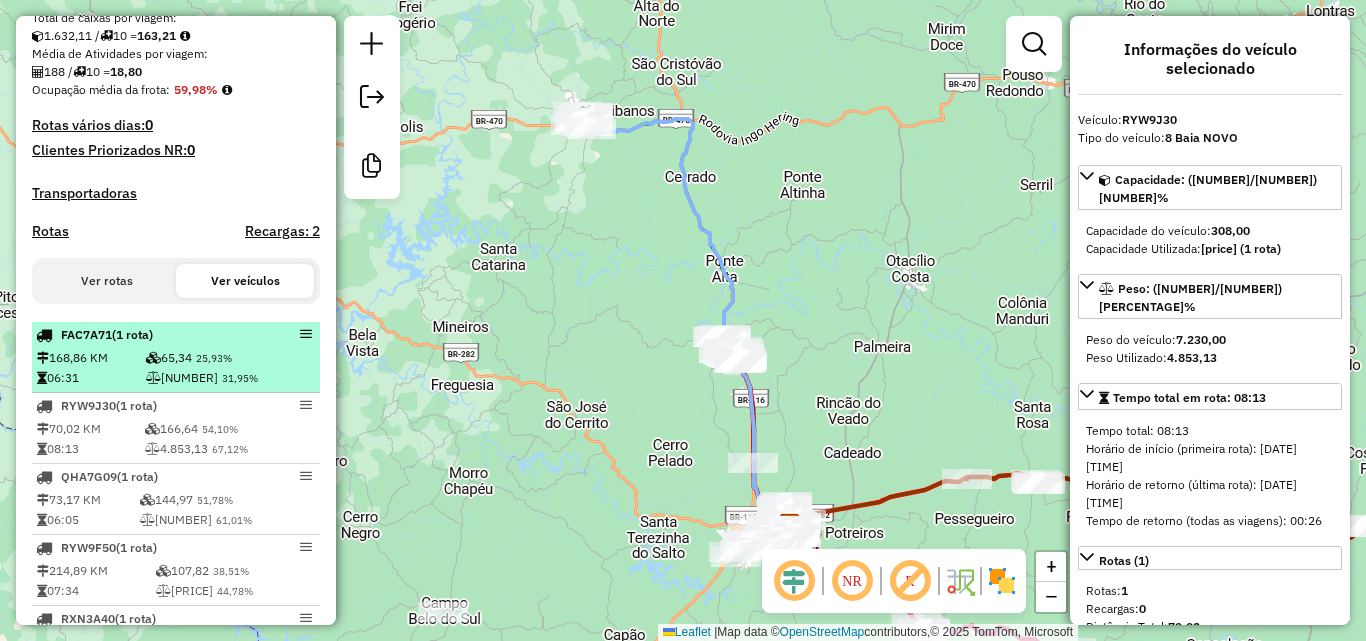 drag, startPoint x: 173, startPoint y: 371, endPoint x: 181, endPoint y: 384, distance: 15.264338 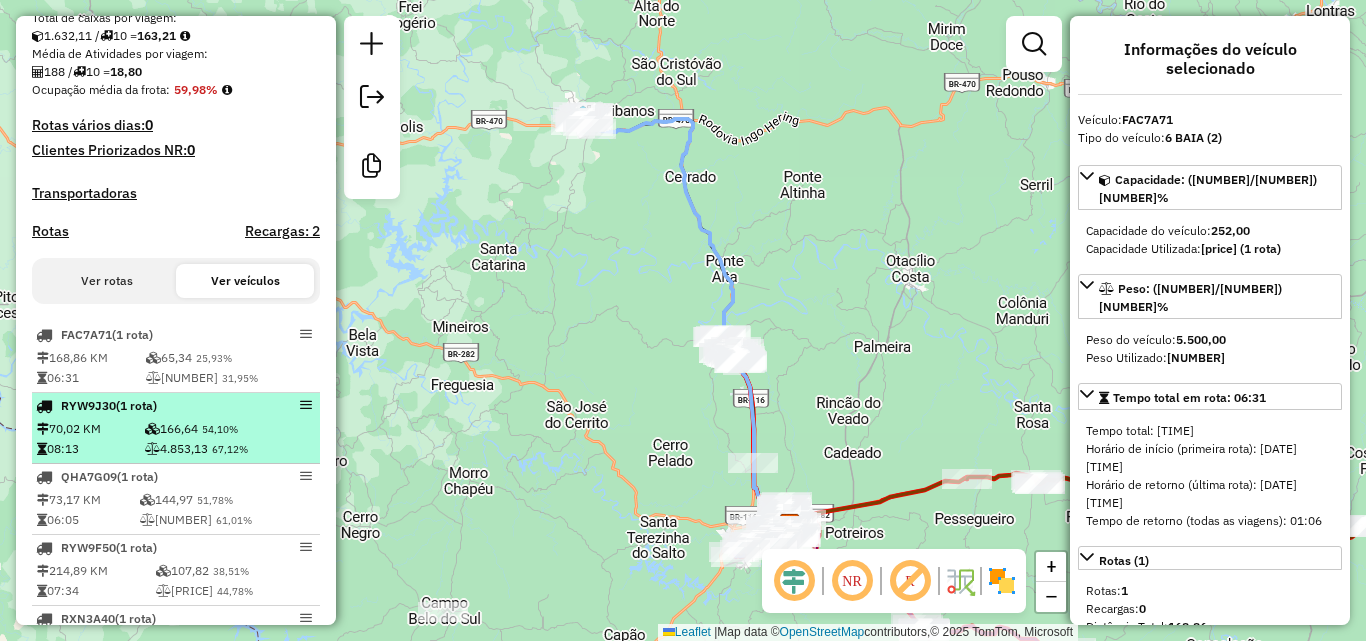 click on "[NUMBER]   [NUMBER]%" at bounding box center [230, 449] 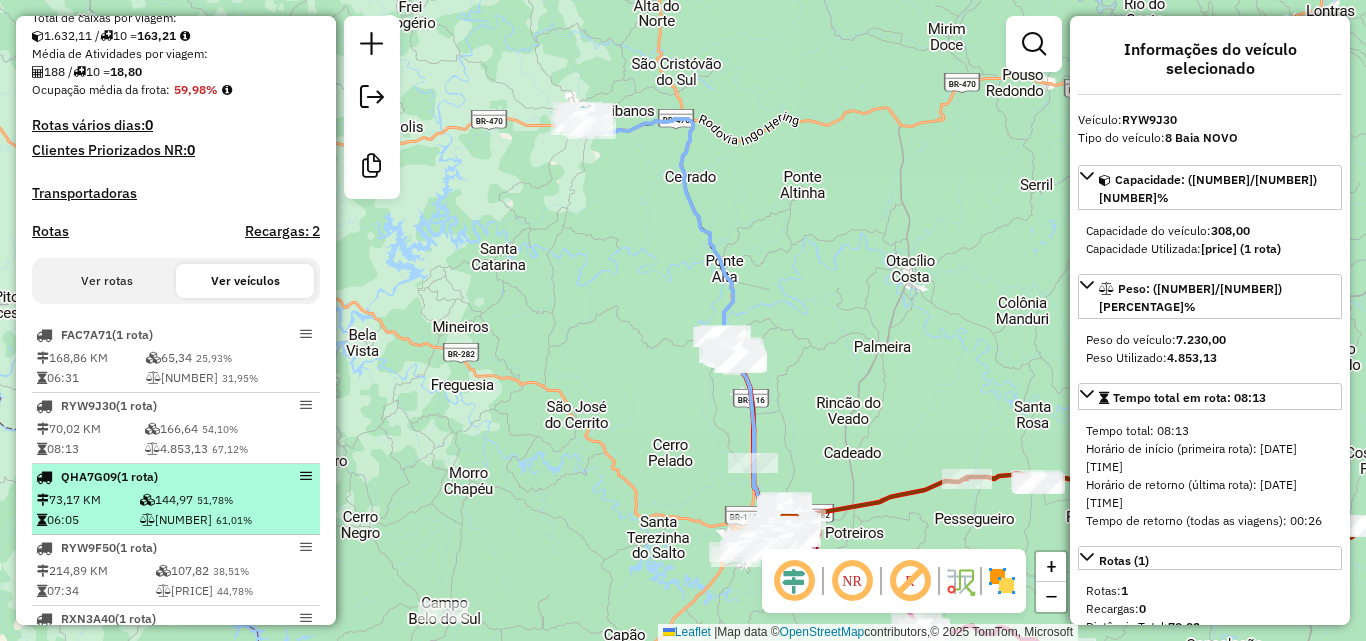 click on "[PRICE] [PERCENTAGE]%" at bounding box center [227, 500] 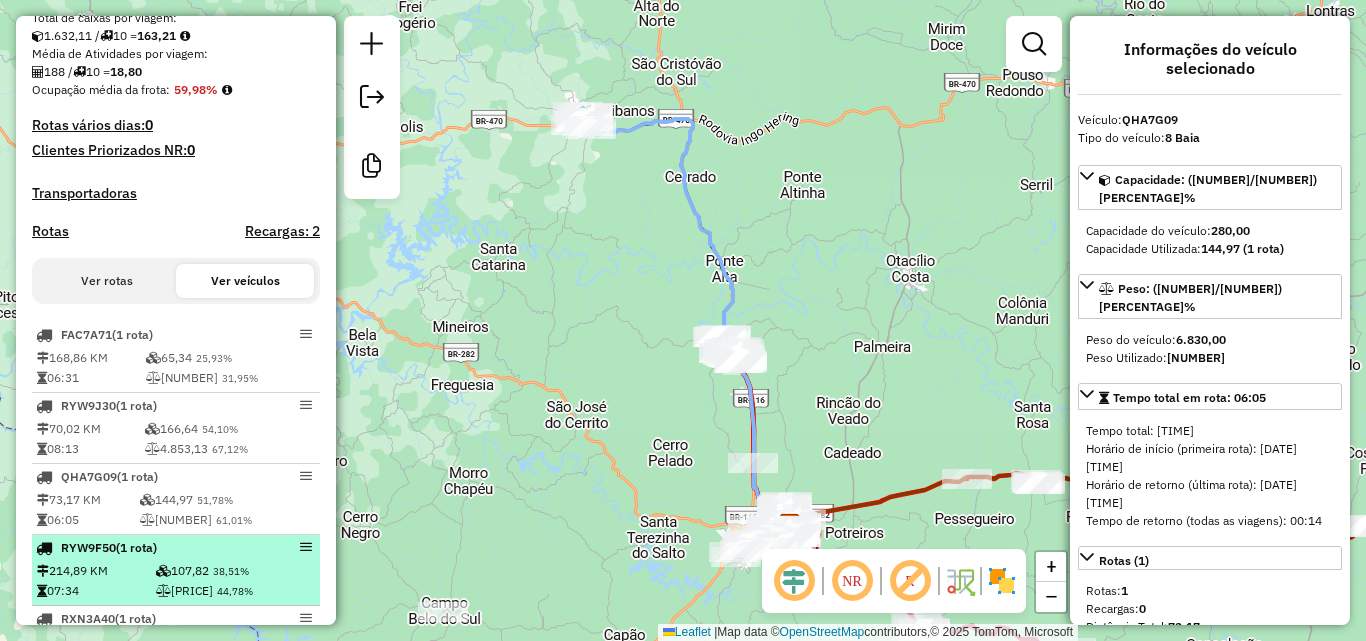 click on "[CODE] (1 Rota)" at bounding box center (142, 548) 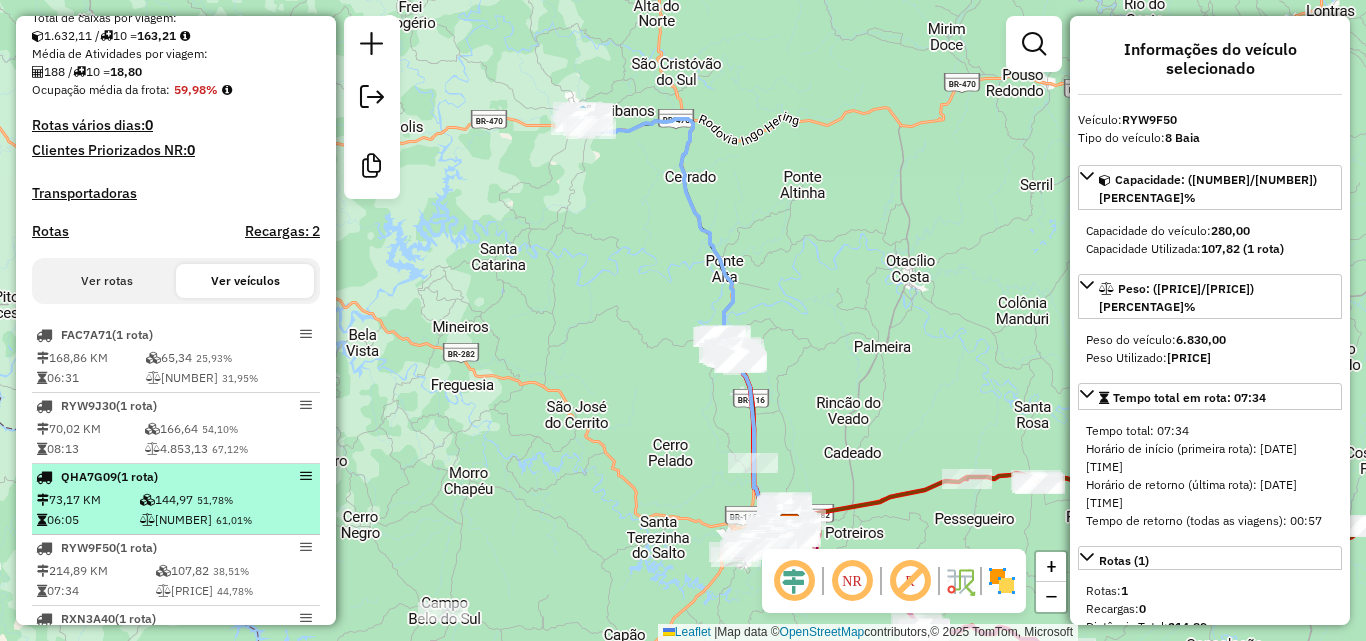 scroll, scrollTop: 700, scrollLeft: 0, axis: vertical 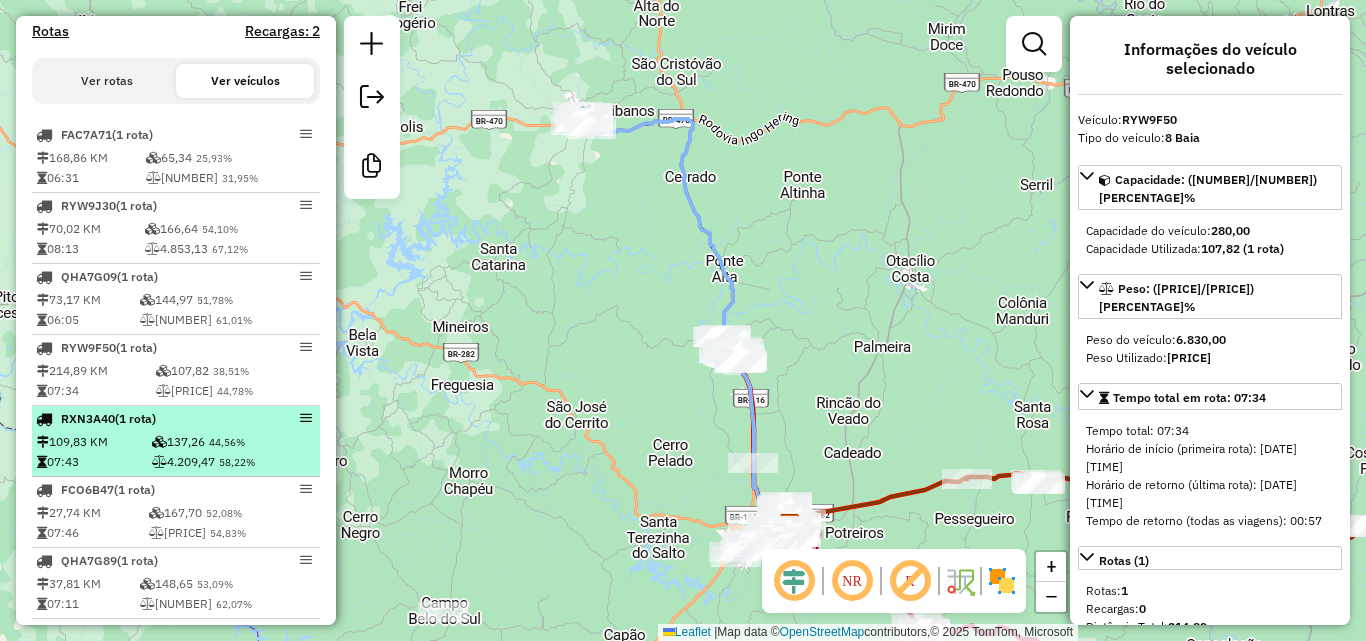 click on "[CODE] (1 Rota)" at bounding box center [142, 419] 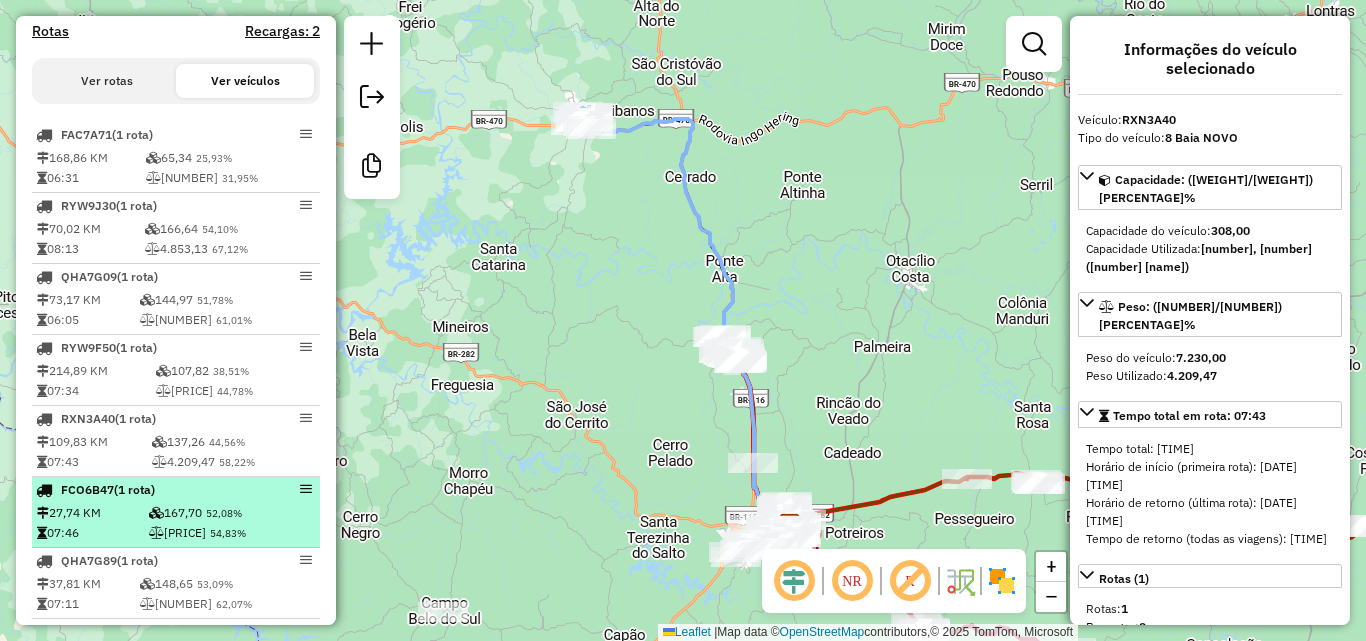 click on "[NUMBER] KM   [NUMBER]   [NUMBER]%   [TIME]   [NUMBER]   [NUMBER]%" at bounding box center [176, 523] 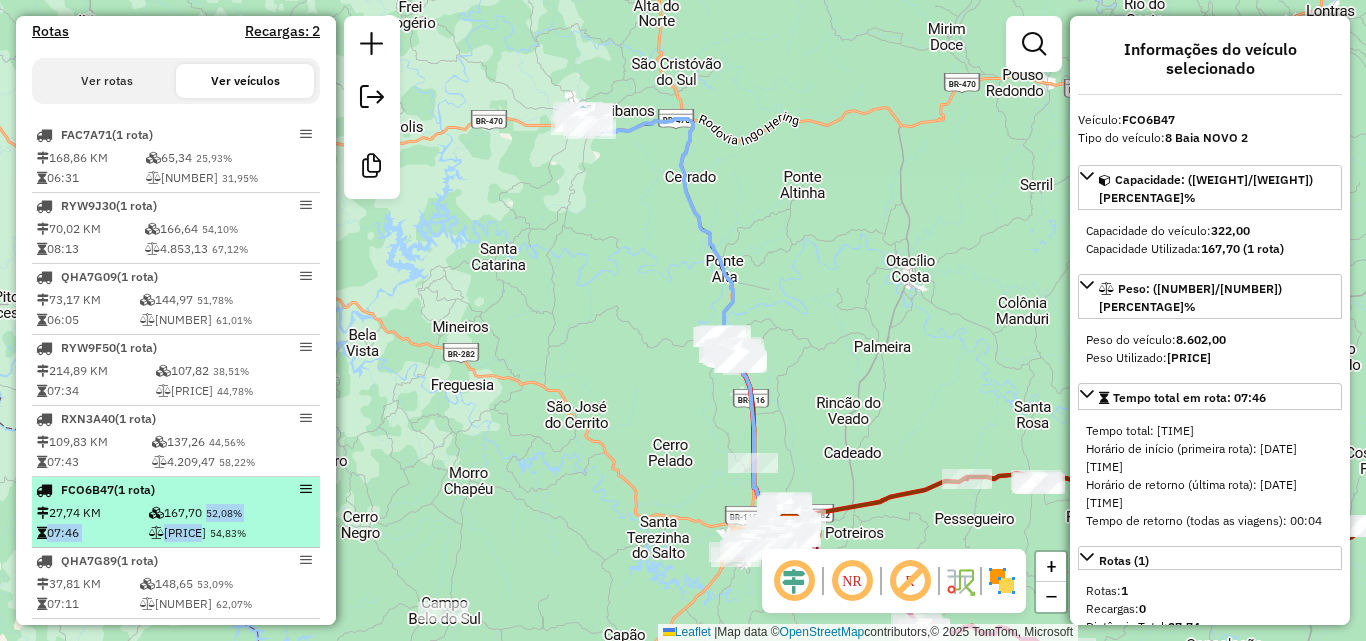 click on "[NUMBER] [PERCENTAGE]%" at bounding box center [232, 533] 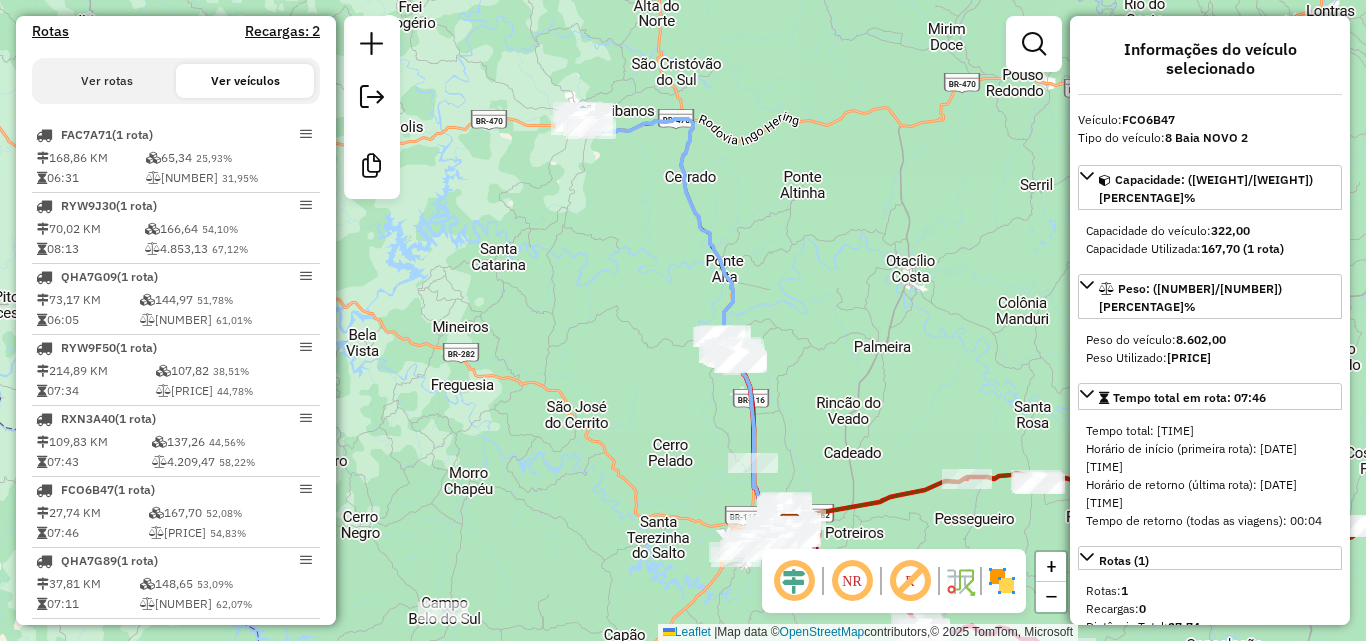 drag, startPoint x: 131, startPoint y: 83, endPoint x: 146, endPoint y: 102, distance: 24.207438 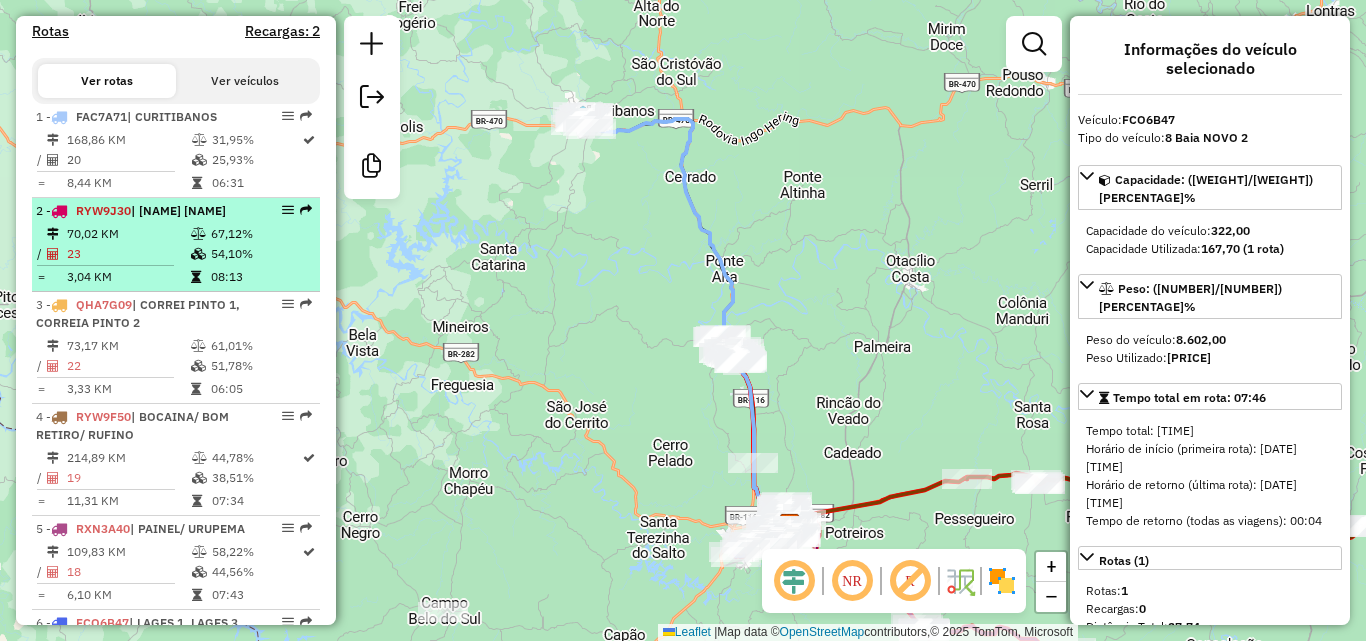 click on "3,04 KM" at bounding box center (128, 277) 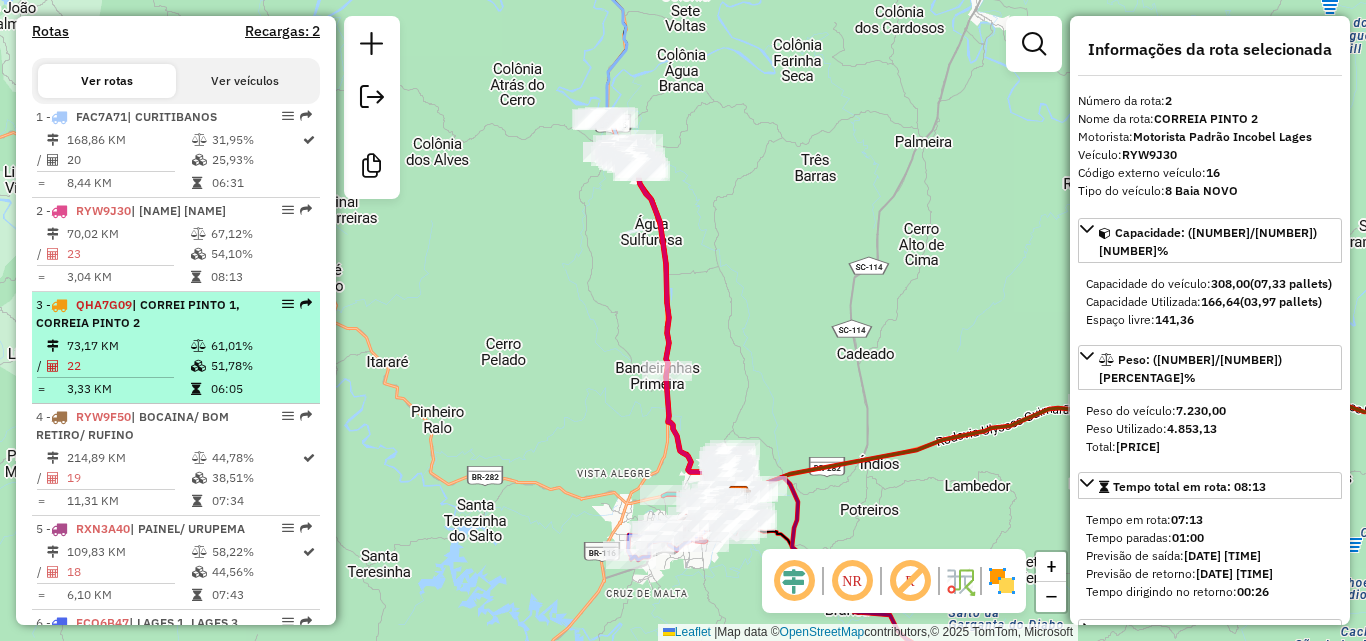 click on "[NUMBER] -     [PLATE]   | [NAME] [NAME] [NAME]" at bounding box center (142, 314) 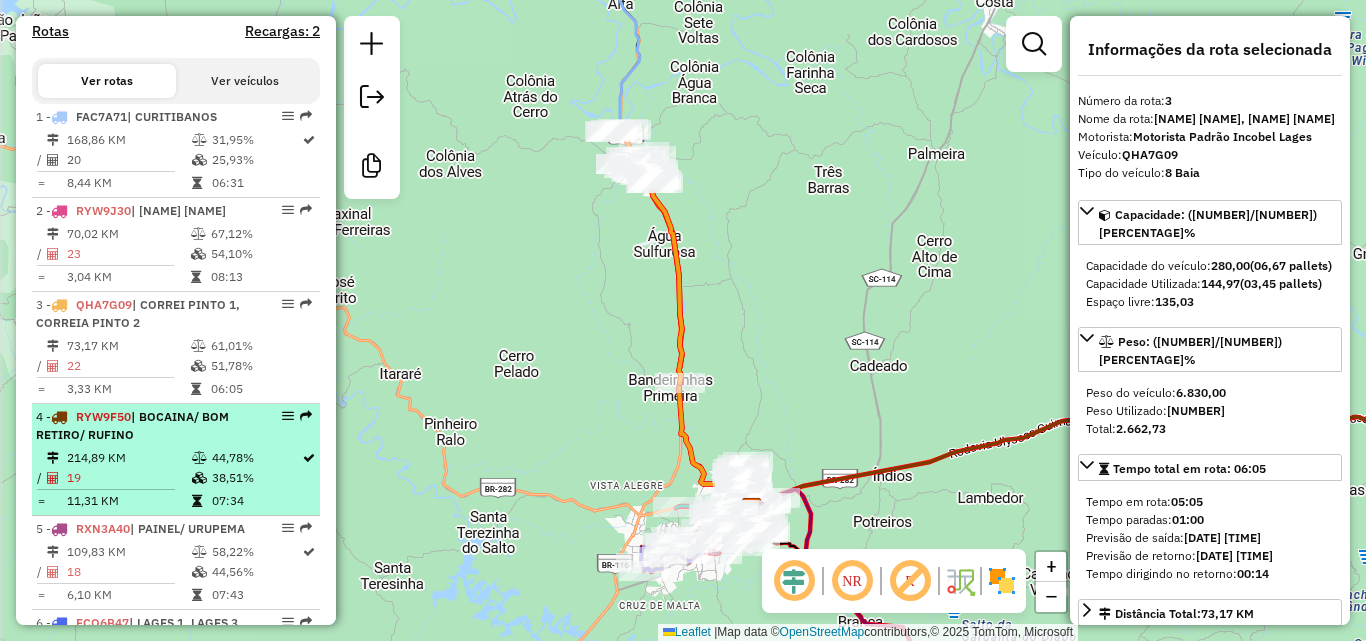 click on "38,51%" at bounding box center [256, 478] 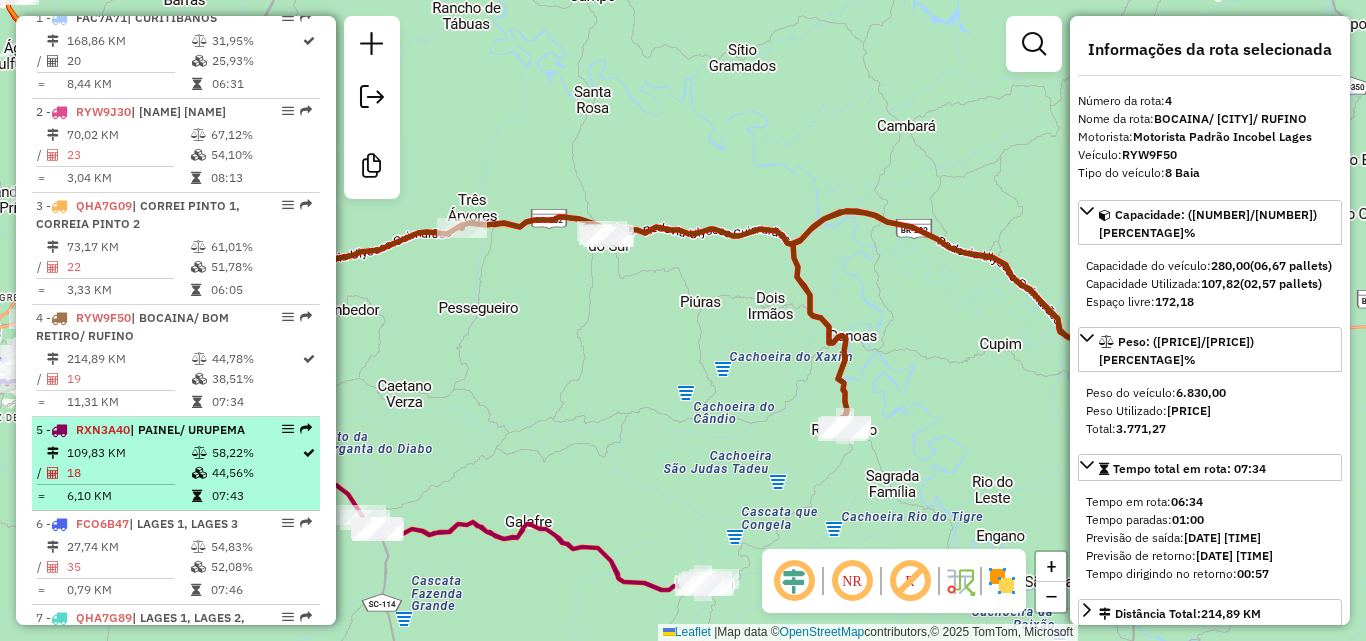 scroll, scrollTop: 800, scrollLeft: 0, axis: vertical 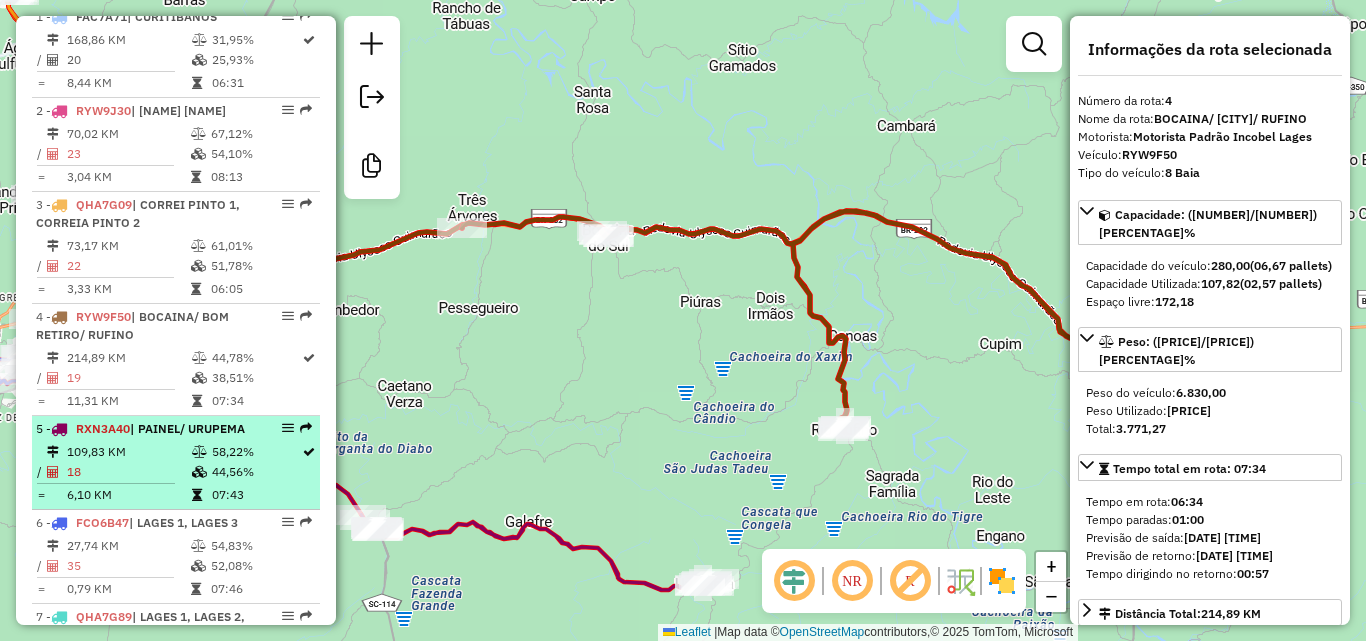 click on "109,83 KM" at bounding box center (128, 452) 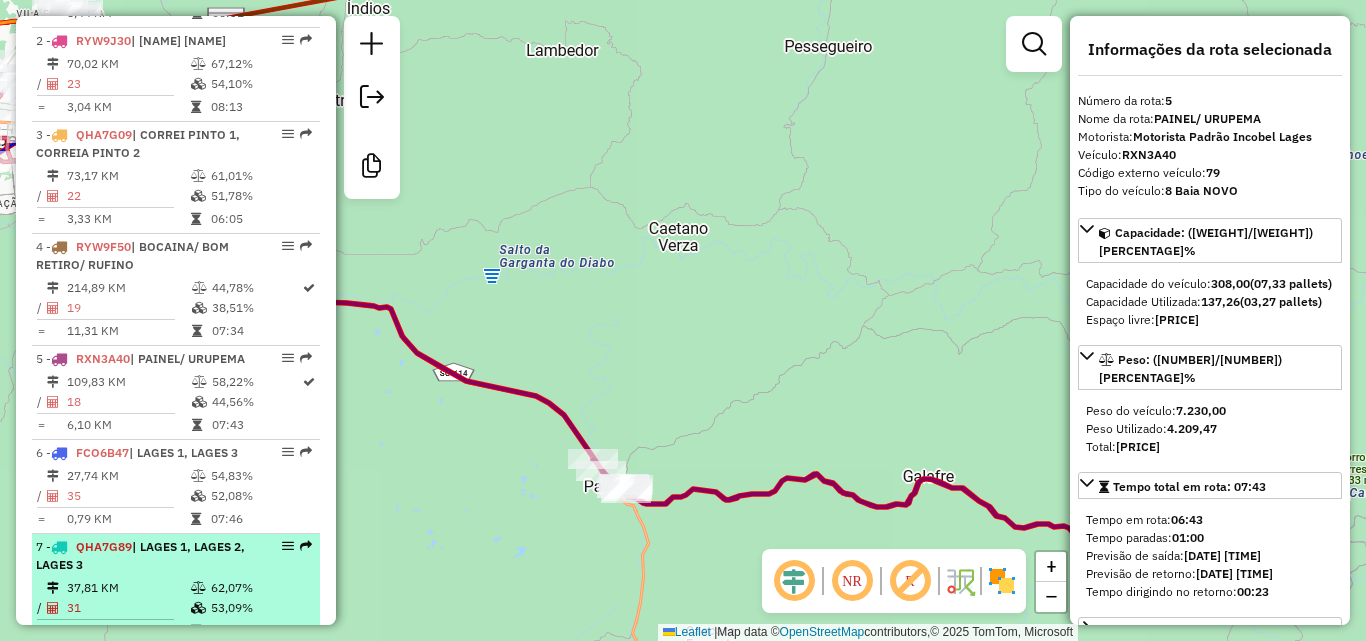 scroll, scrollTop: 1000, scrollLeft: 0, axis: vertical 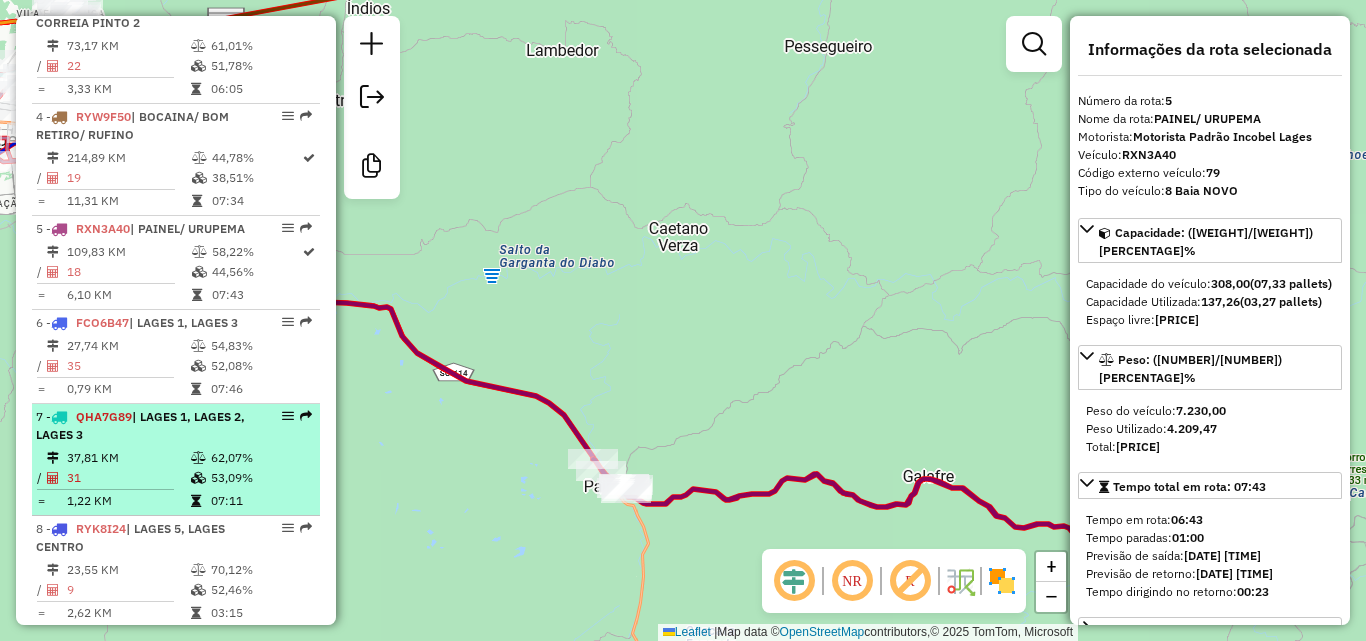 click on "37,81 KM" at bounding box center [128, 458] 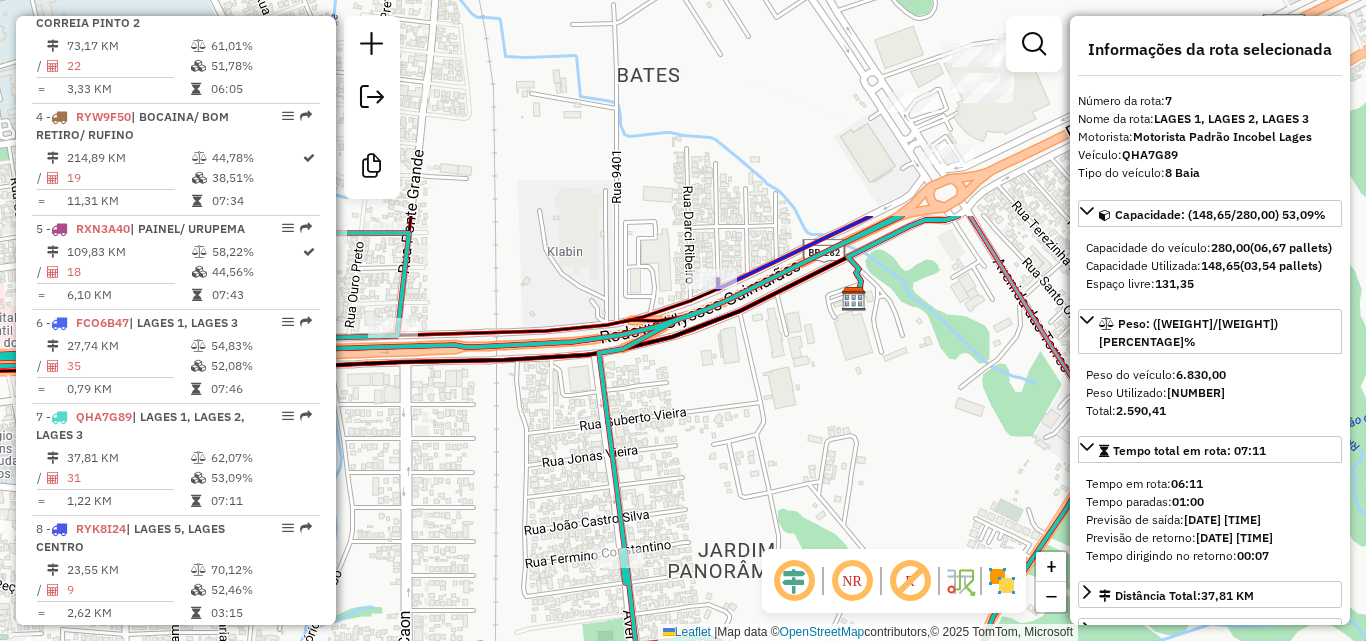 drag, startPoint x: 934, startPoint y: 201, endPoint x: 676, endPoint y: 481, distance: 380.7414 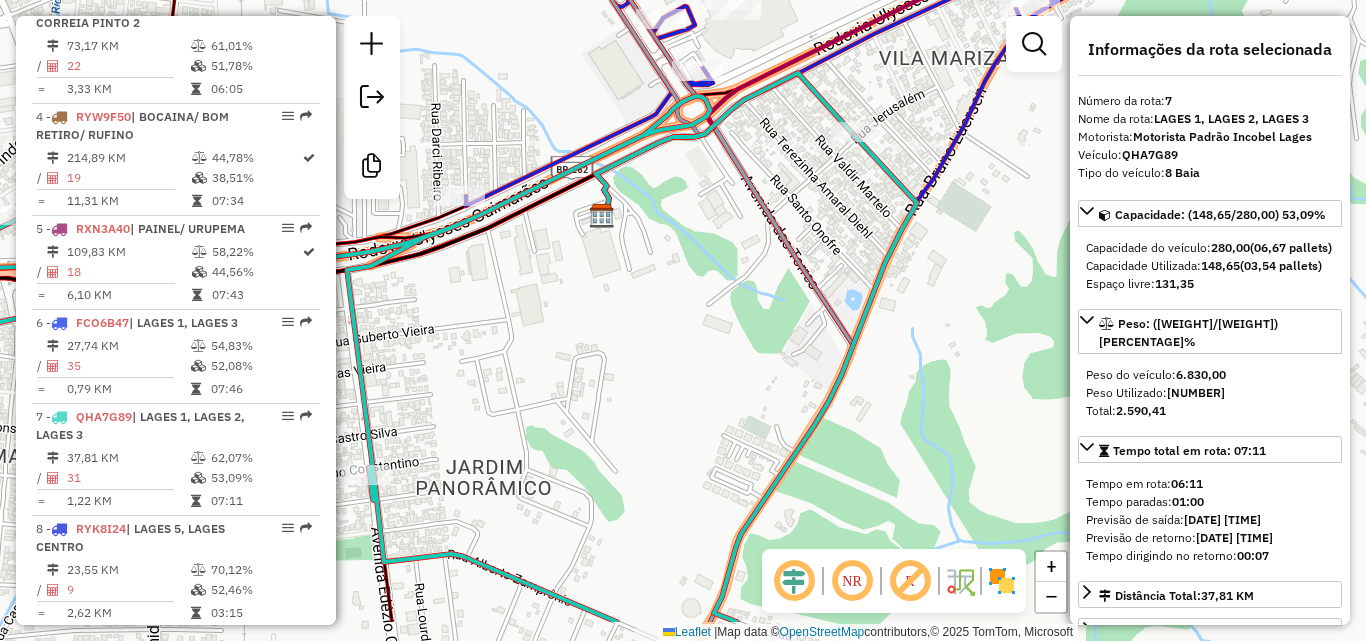 drag, startPoint x: 897, startPoint y: 252, endPoint x: 682, endPoint y: 125, distance: 249.70782 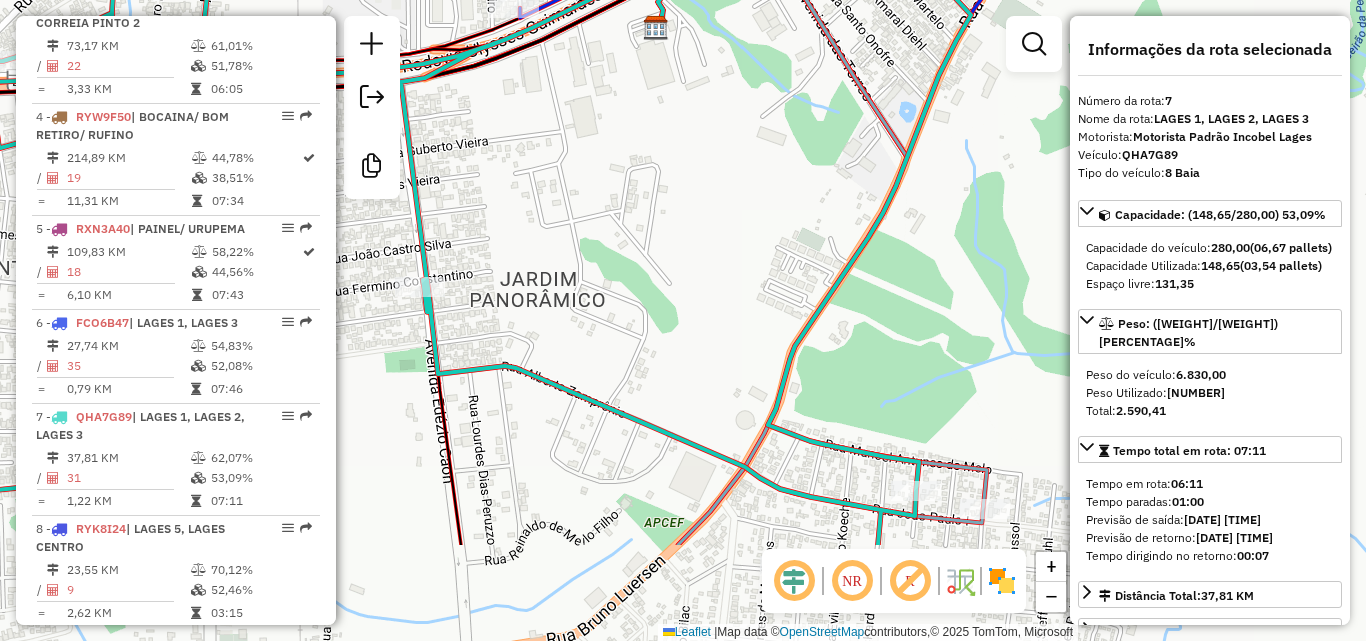 drag, startPoint x: 617, startPoint y: 378, endPoint x: 679, endPoint y: 182, distance: 205.57237 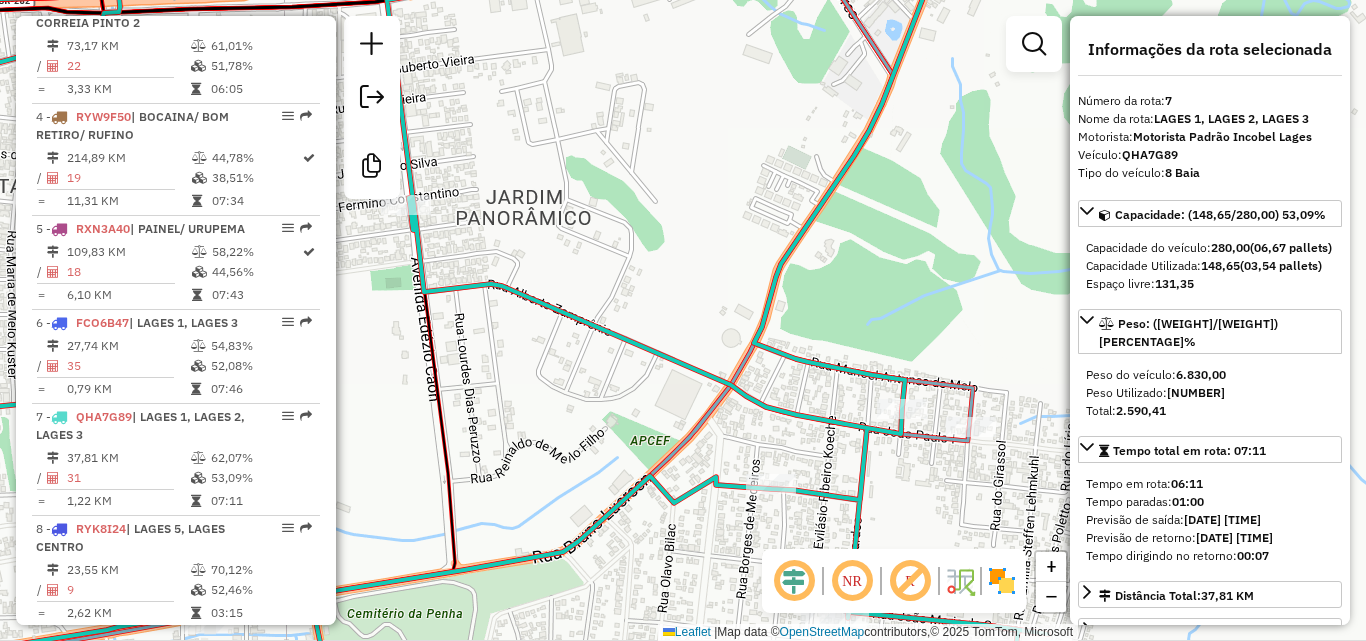 drag, startPoint x: 736, startPoint y: 270, endPoint x: 716, endPoint y: 239, distance: 36.891735 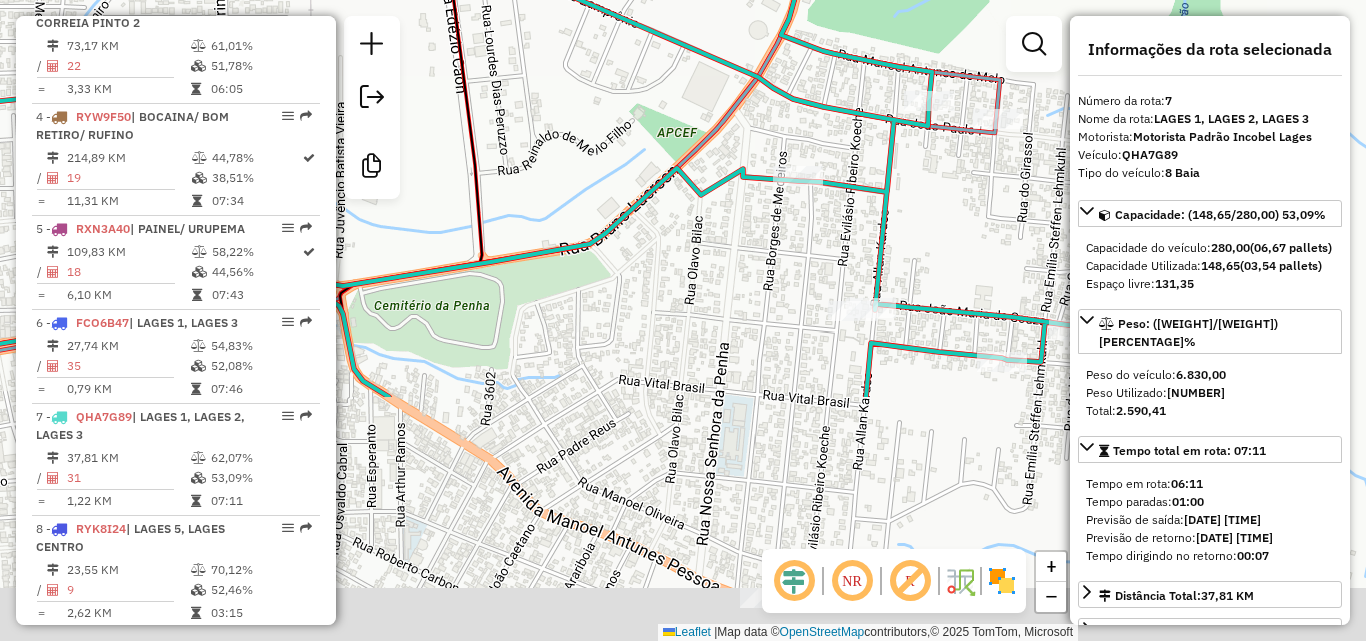 drag, startPoint x: 533, startPoint y: 448, endPoint x: 520, endPoint y: 123, distance: 325.2599 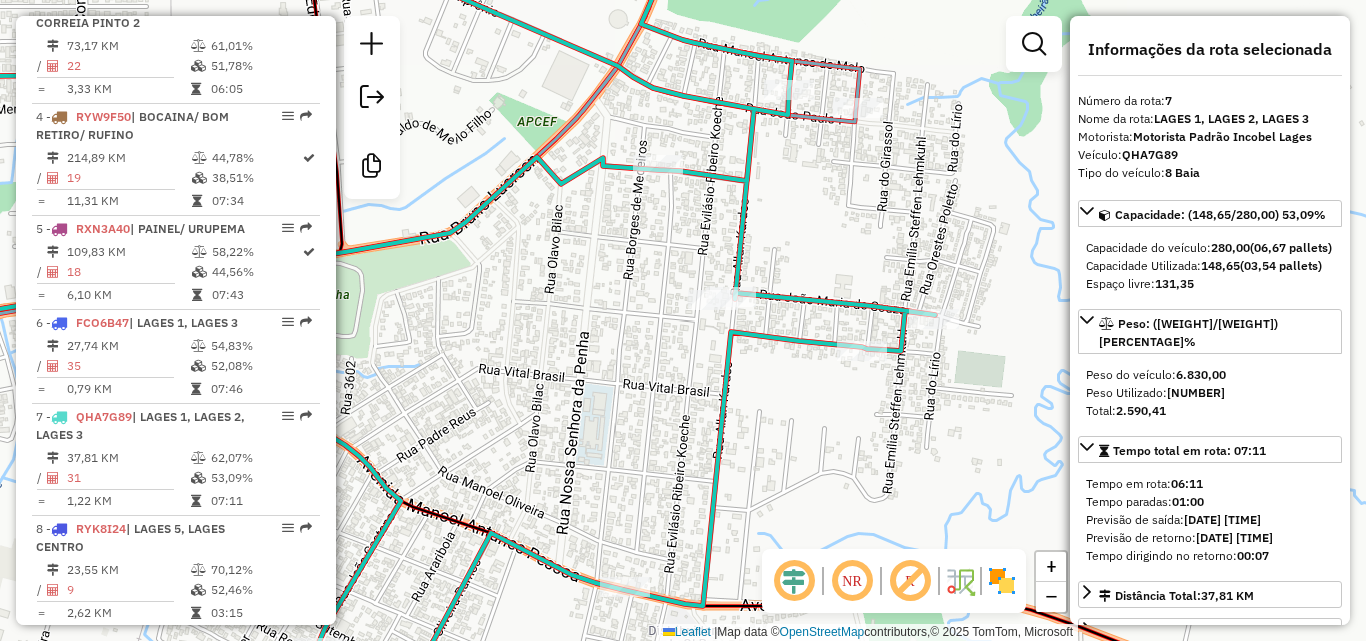 drag, startPoint x: 761, startPoint y: 324, endPoint x: 649, endPoint y: 315, distance: 112.36102 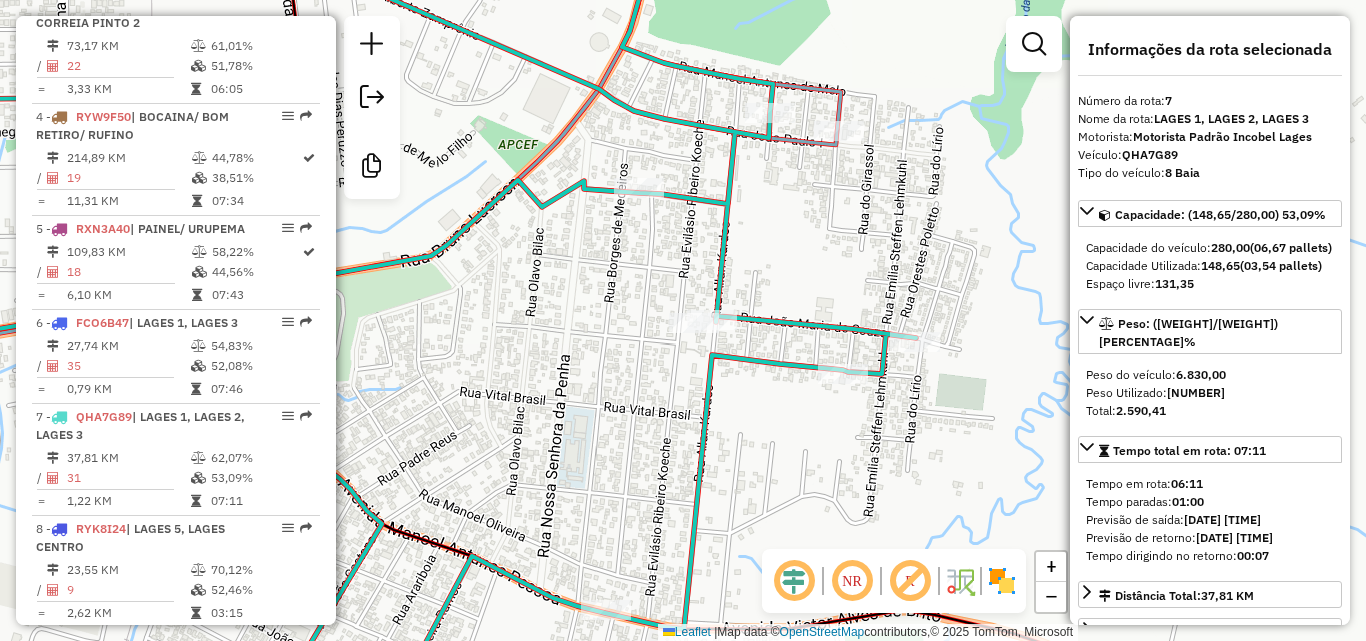 drag, startPoint x: 776, startPoint y: 210, endPoint x: 728, endPoint y: 226, distance: 50.596443 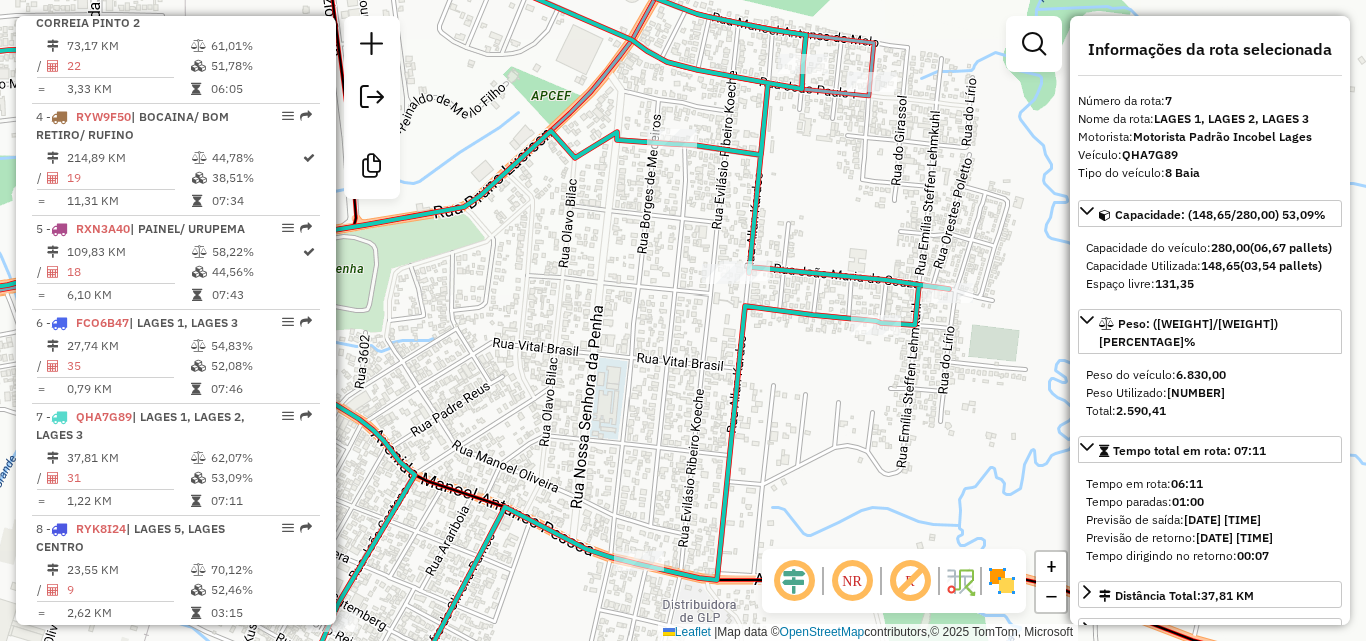 drag, startPoint x: 851, startPoint y: 273, endPoint x: 946, endPoint y: 126, distance: 175.02571 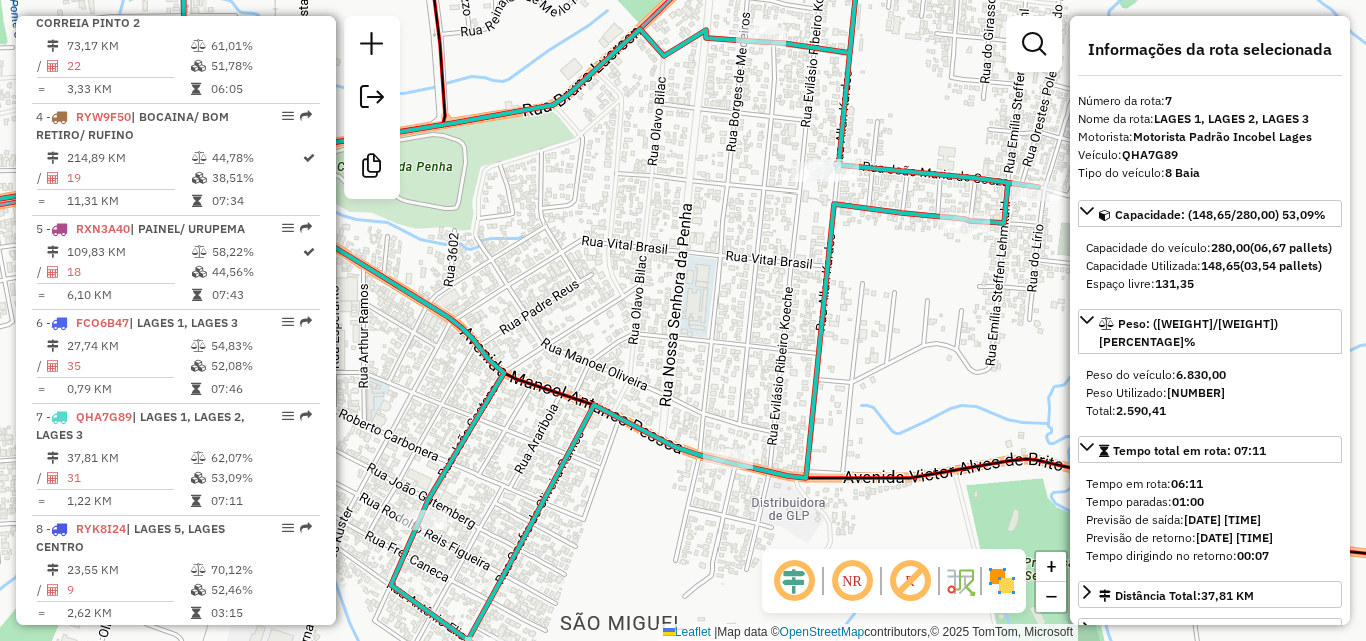 drag, startPoint x: 649, startPoint y: 378, endPoint x: 924, endPoint y: 337, distance: 278.03955 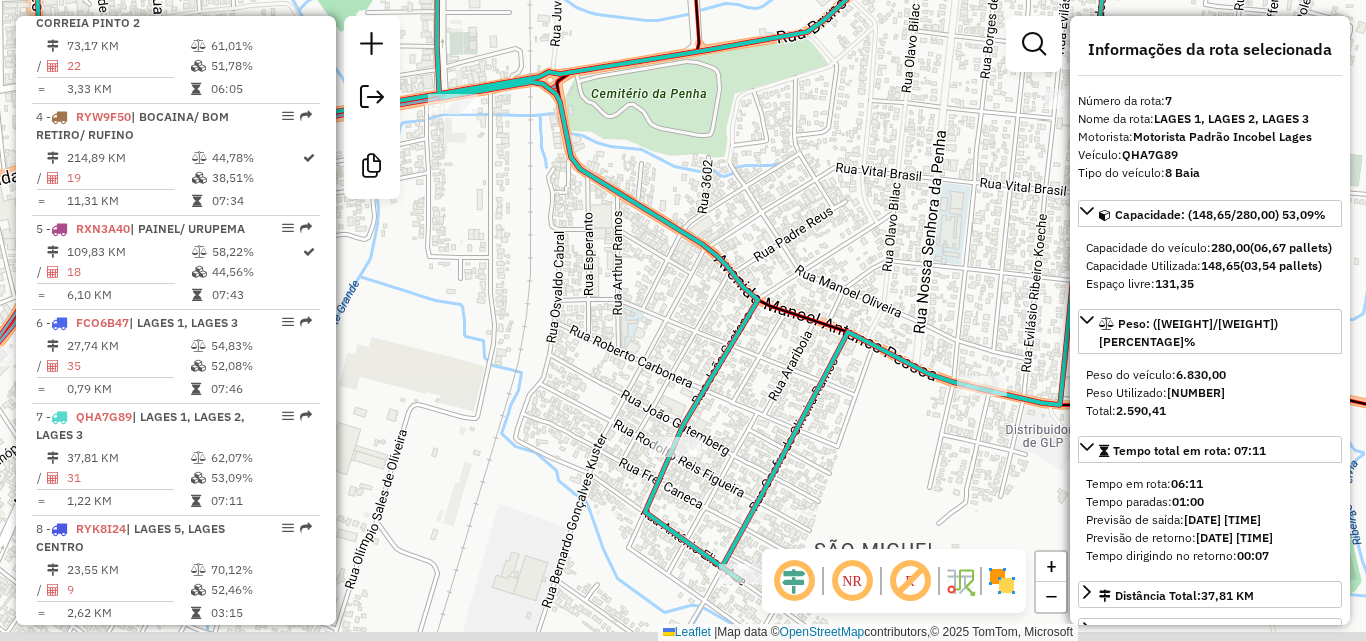 drag, startPoint x: 773, startPoint y: 430, endPoint x: 764, endPoint y: 268, distance: 162.2498 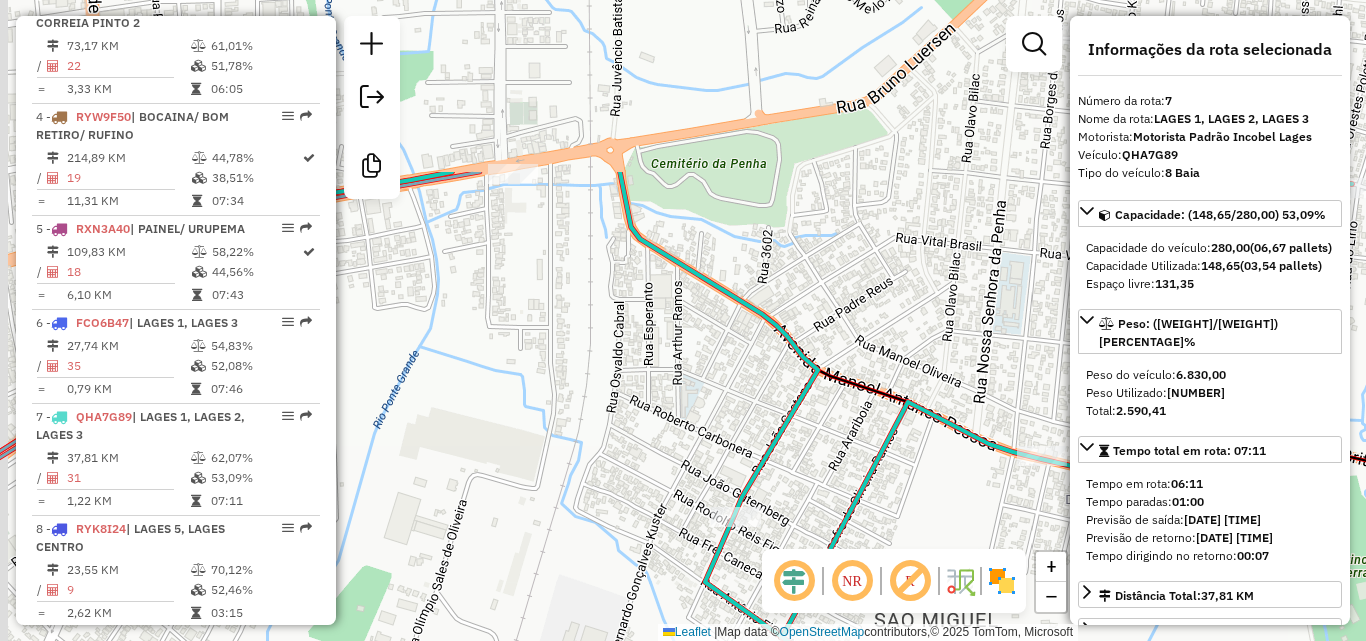 drag, startPoint x: 752, startPoint y: 206, endPoint x: 783, endPoint y: 404, distance: 200.41208 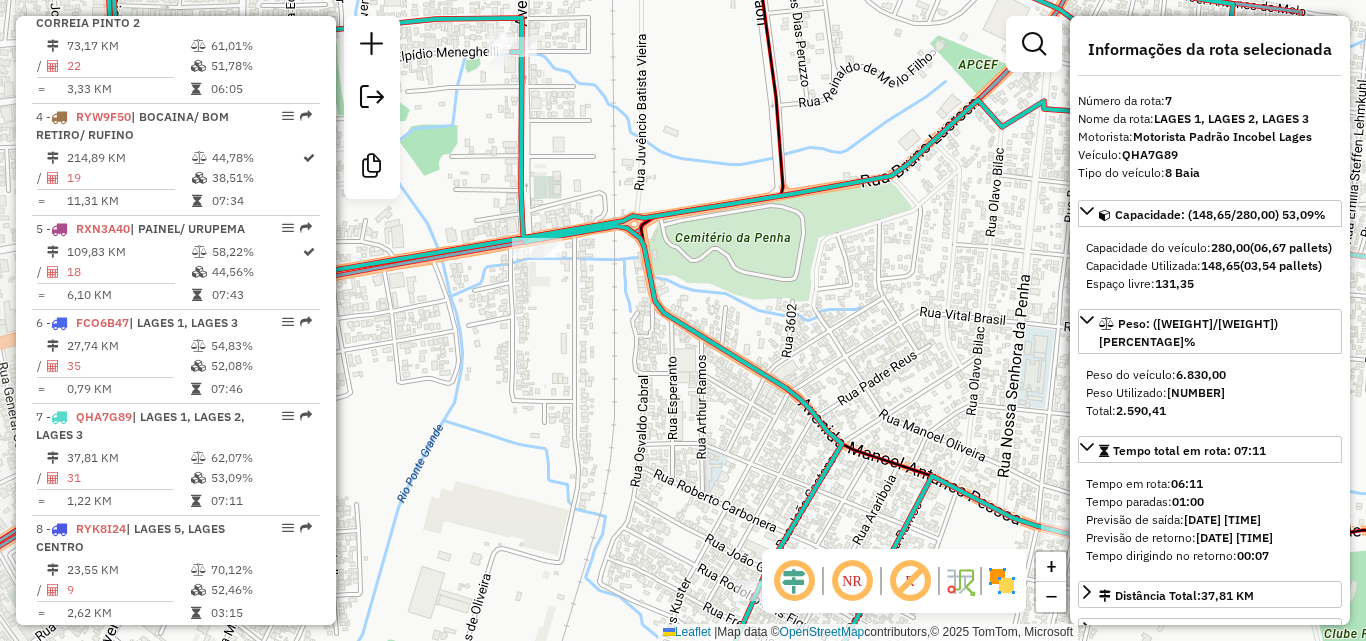 drag, startPoint x: 766, startPoint y: 416, endPoint x: 800, endPoint y: 466, distance: 60.464867 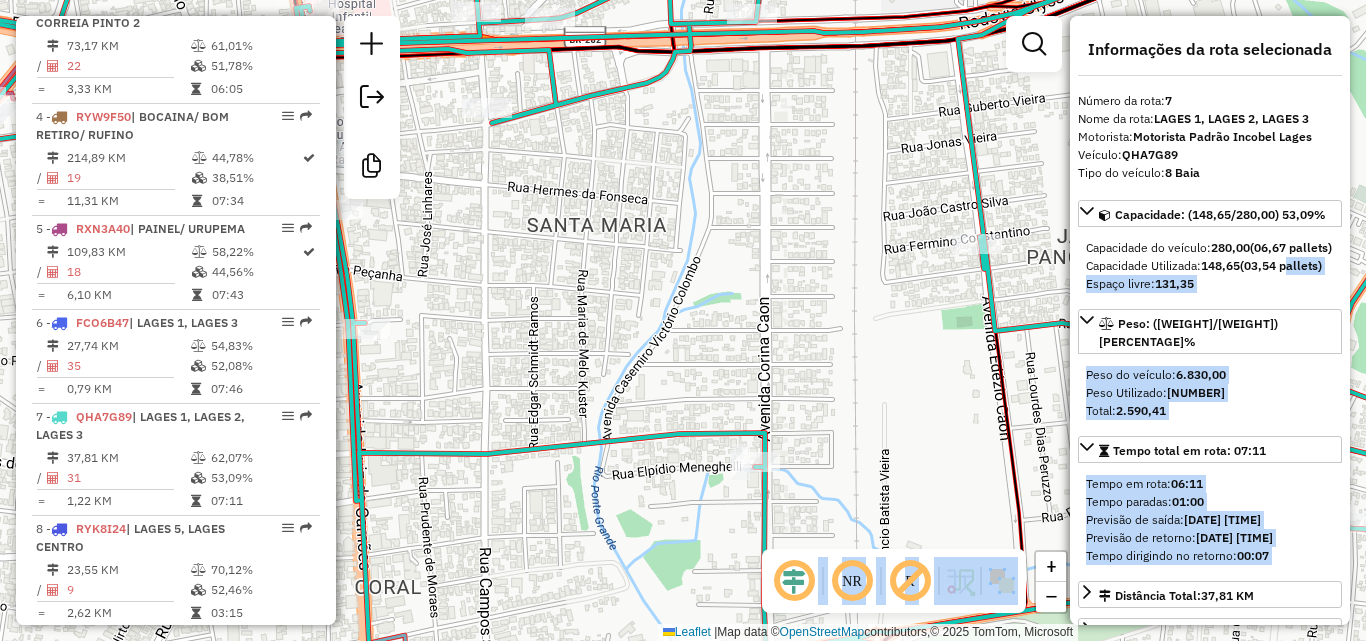 drag, startPoint x: 1049, startPoint y: 325, endPoint x: 777, endPoint y: 268, distance: 277.90826 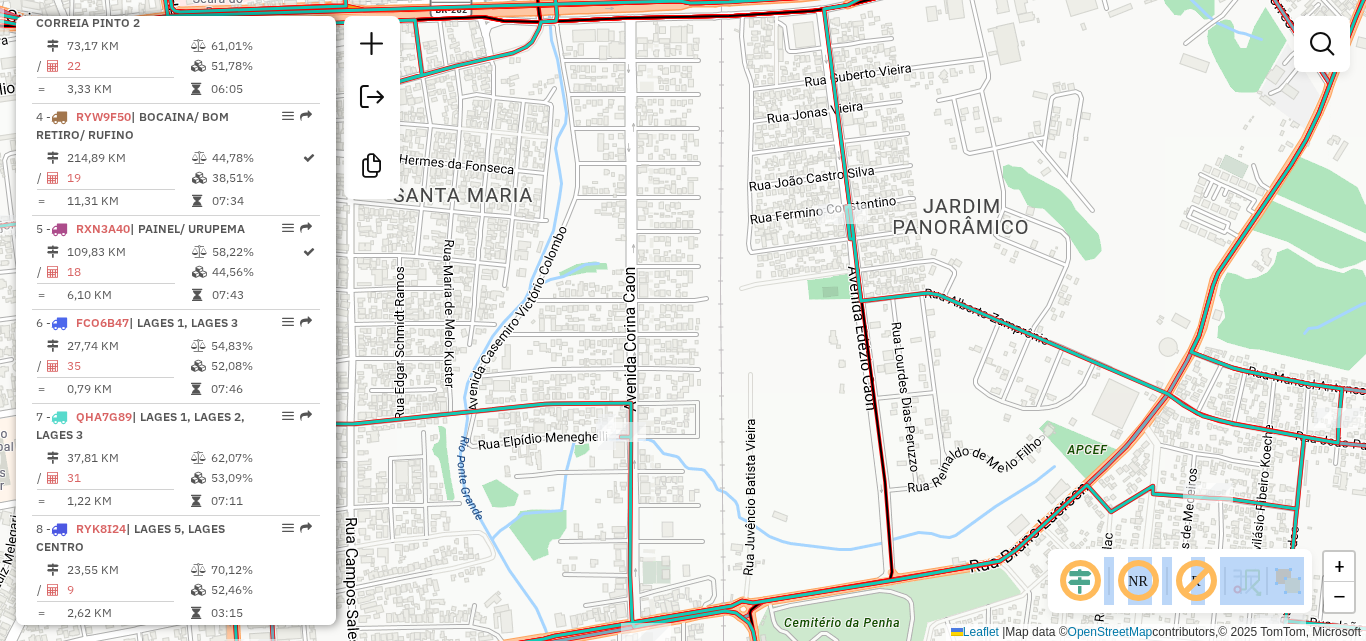 drag, startPoint x: 895, startPoint y: 328, endPoint x: 704, endPoint y: 305, distance: 192.37984 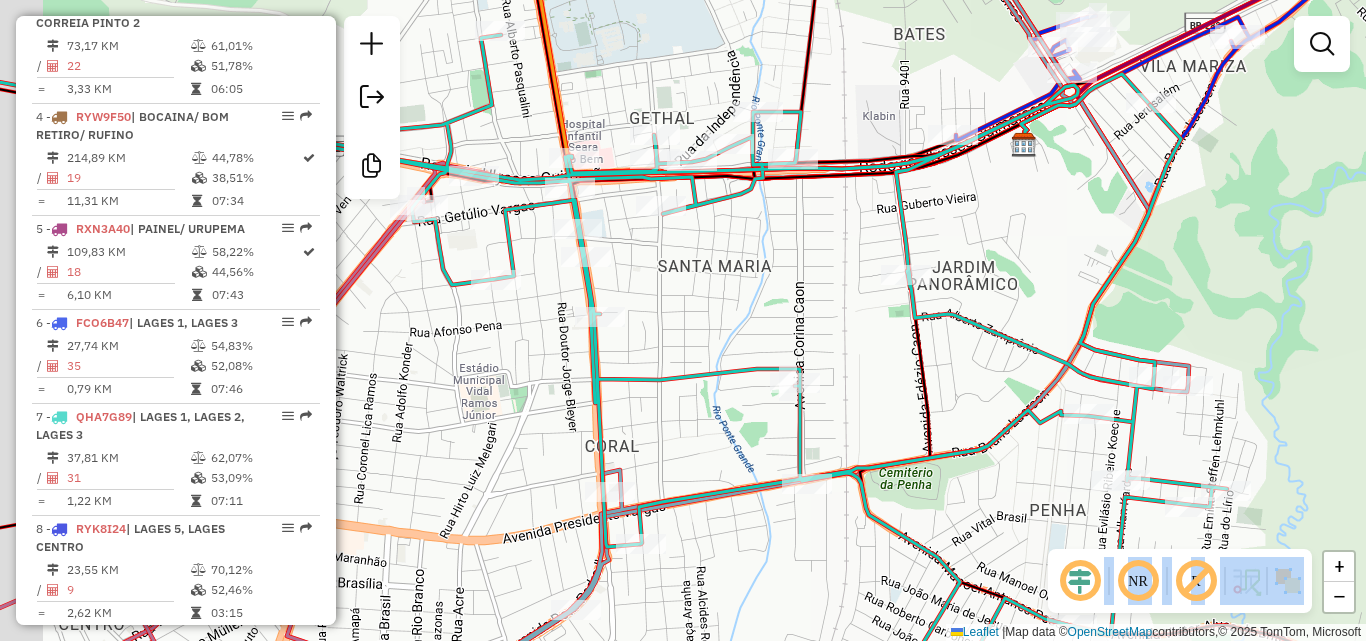 drag, startPoint x: 762, startPoint y: 296, endPoint x: 877, endPoint y: 344, distance: 124.61541 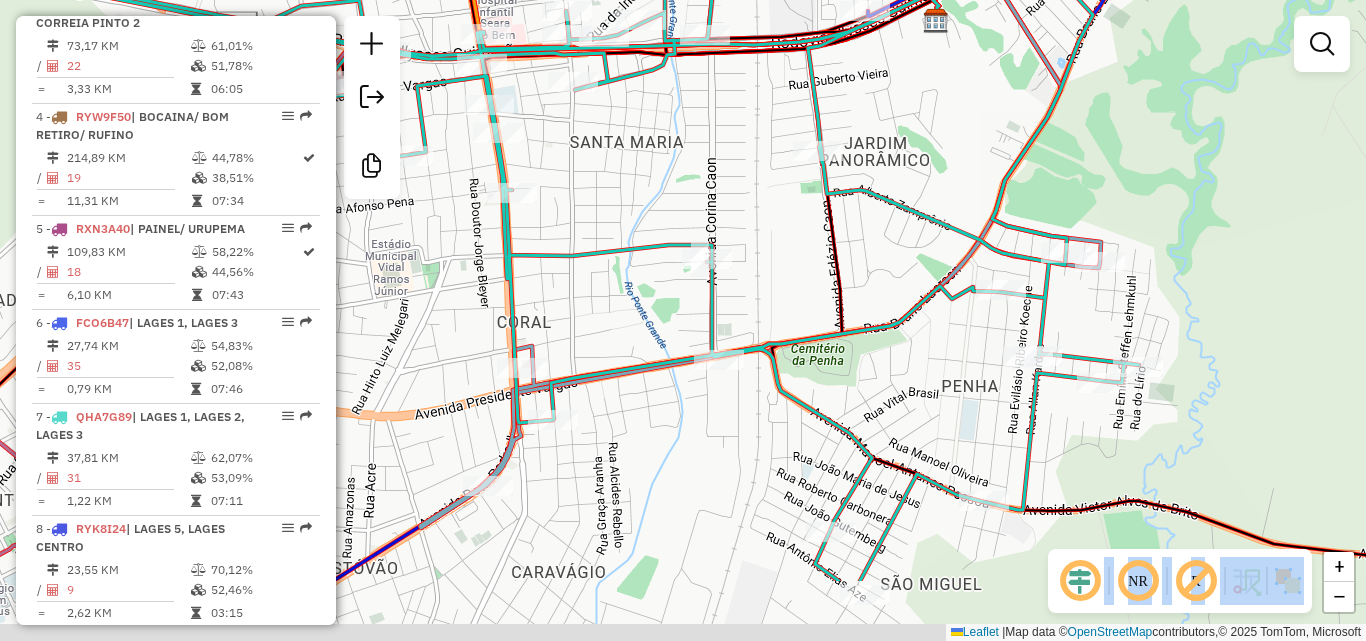 drag, startPoint x: 955, startPoint y: 462, endPoint x: 874, endPoint y: 349, distance: 139.03236 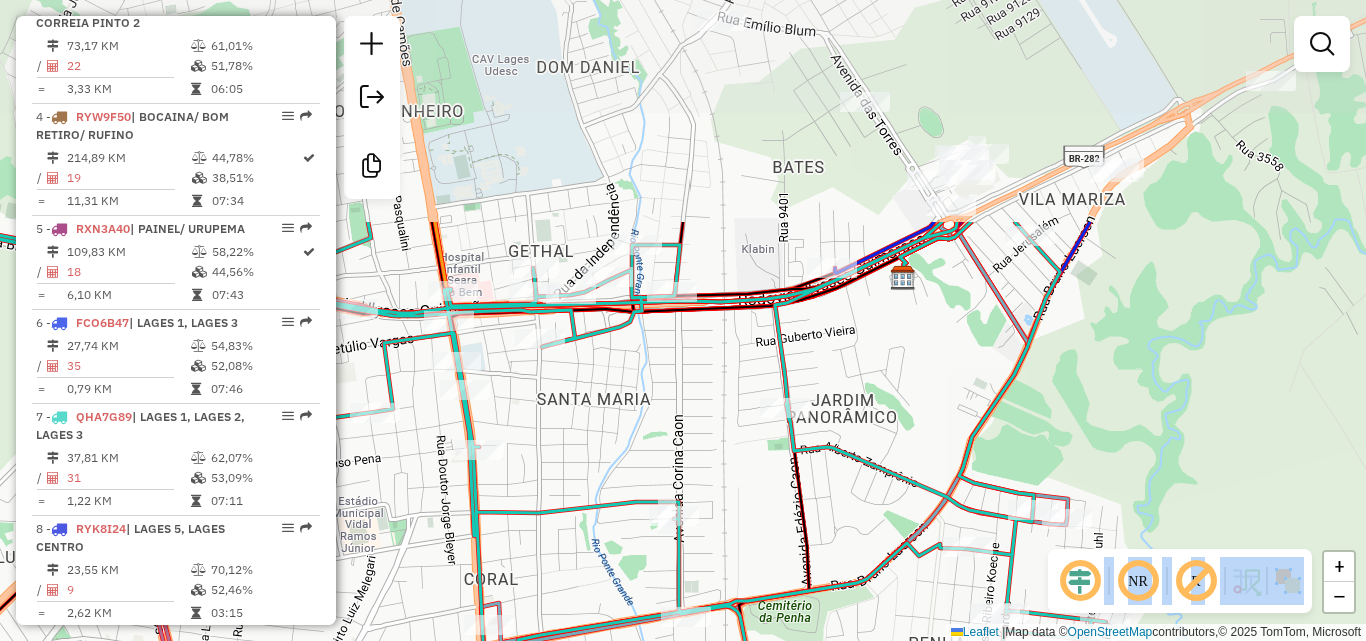 drag, startPoint x: 593, startPoint y: 153, endPoint x: 574, endPoint y: 439, distance: 286.63043 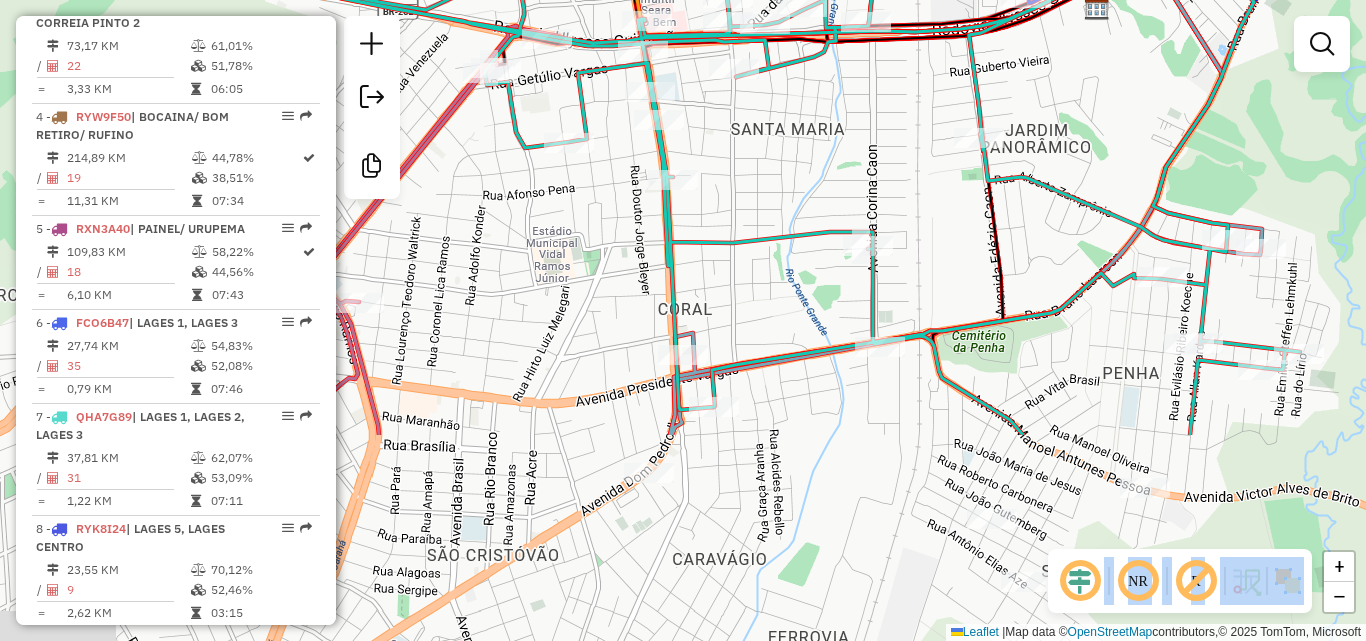 drag, startPoint x: 574, startPoint y: 439, endPoint x: 766, endPoint y: 162, distance: 337.0356 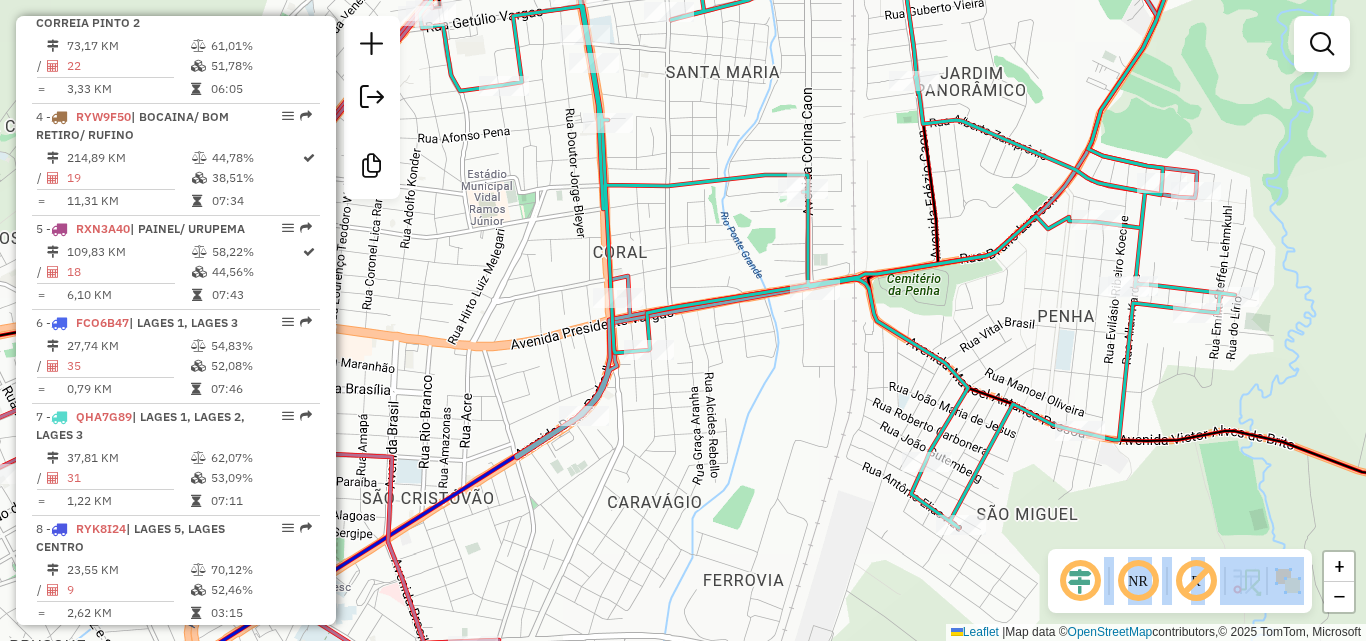 drag, startPoint x: 920, startPoint y: 364, endPoint x: 739, endPoint y: 300, distance: 191.98177 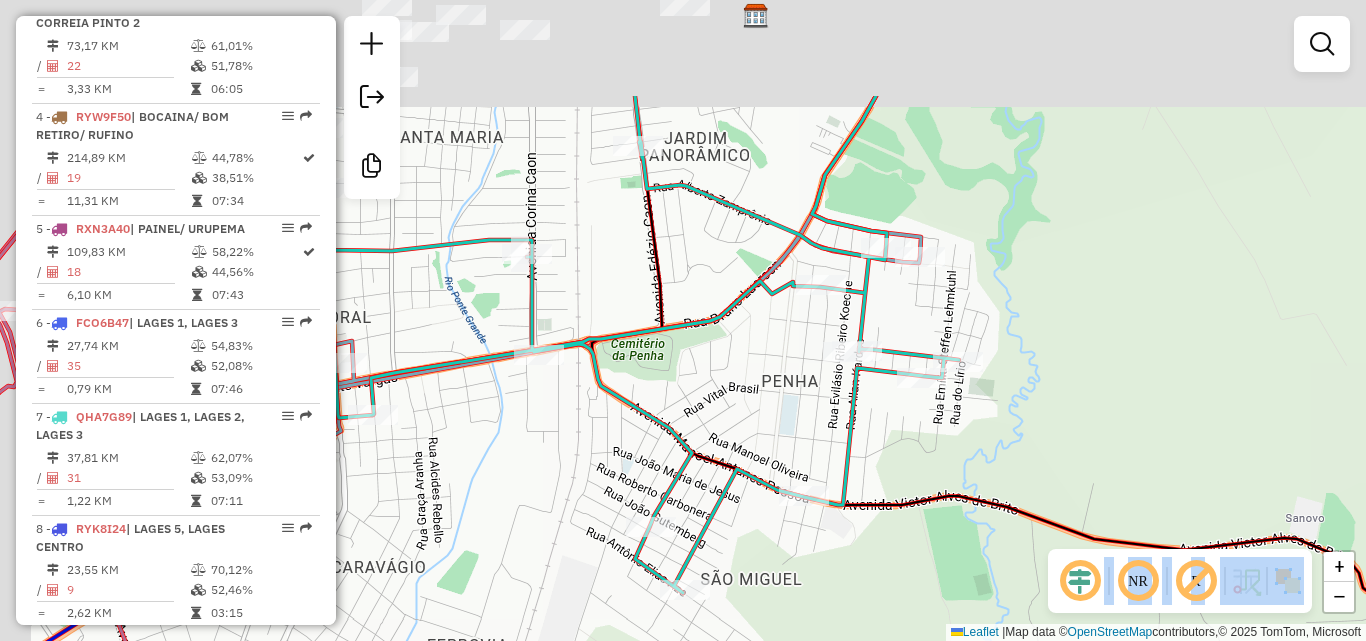 drag, startPoint x: 626, startPoint y: 263, endPoint x: 750, endPoint y: 460, distance: 232.77672 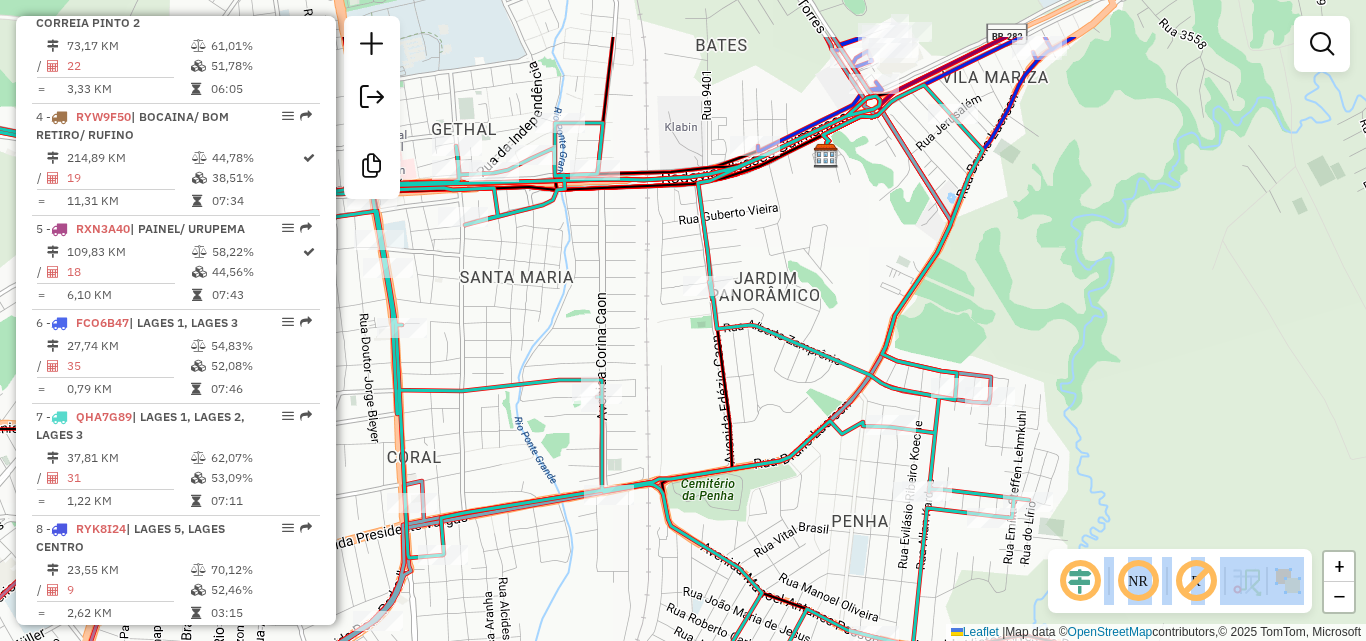drag, startPoint x: 659, startPoint y: 320, endPoint x: 715, endPoint y: 456, distance: 147.07822 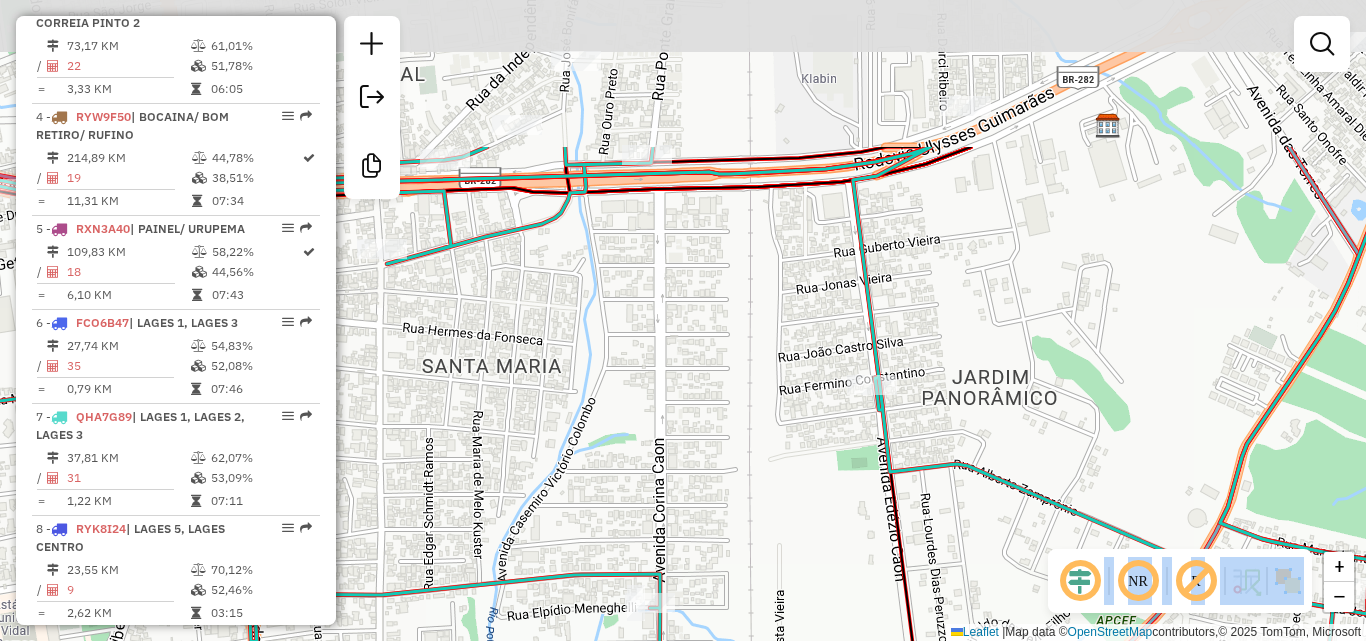 drag, startPoint x: 644, startPoint y: 298, endPoint x: 713, endPoint y: 533, distance: 244.9204 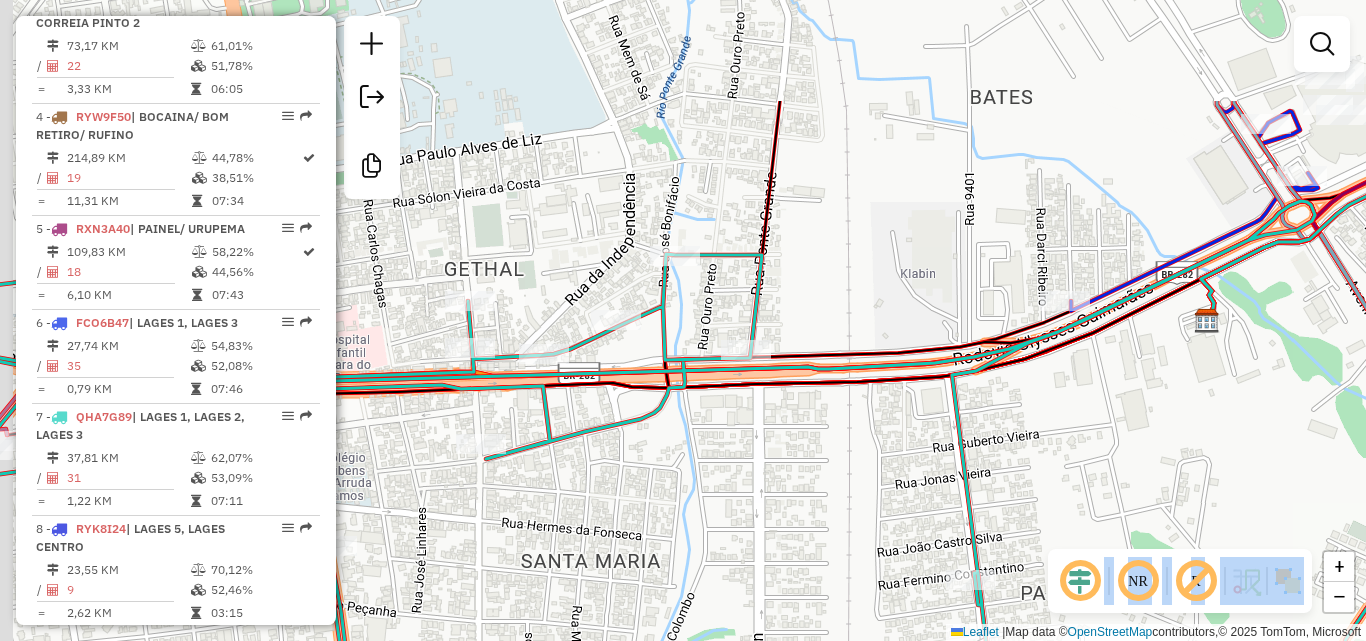 drag, startPoint x: 676, startPoint y: 313, endPoint x: 816, endPoint y: 521, distance: 250.72694 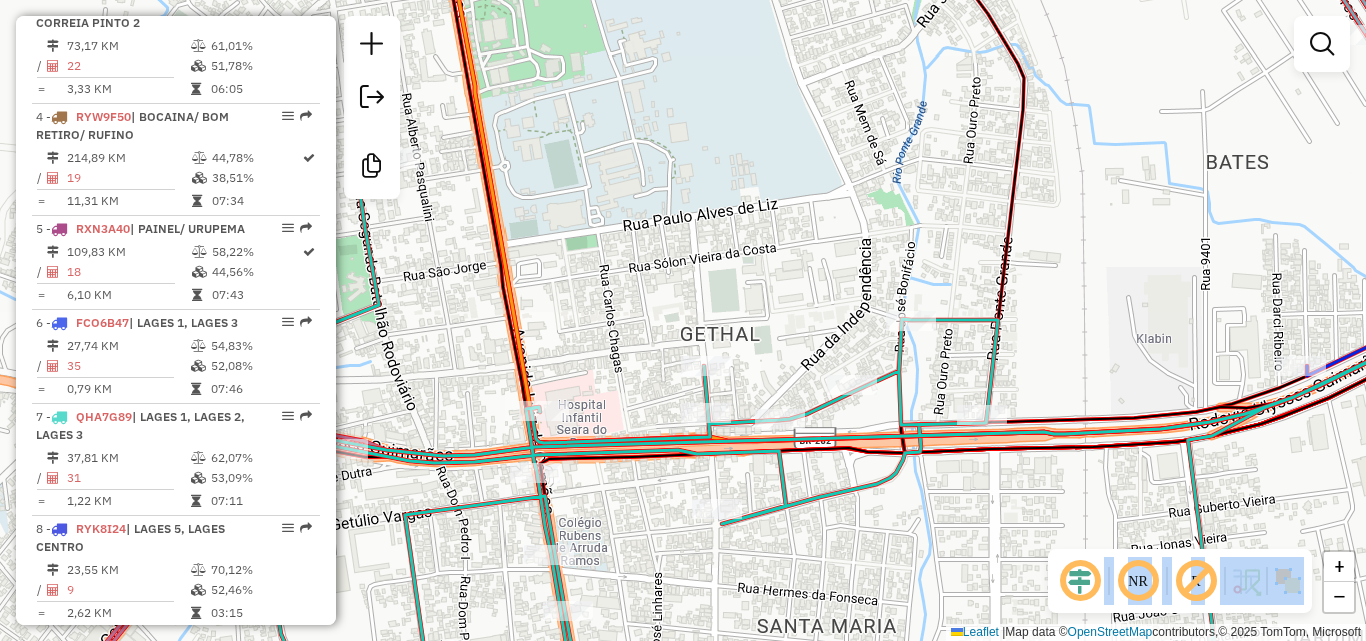 drag, startPoint x: 815, startPoint y: 485, endPoint x: 928, endPoint y: 491, distance: 113.15918 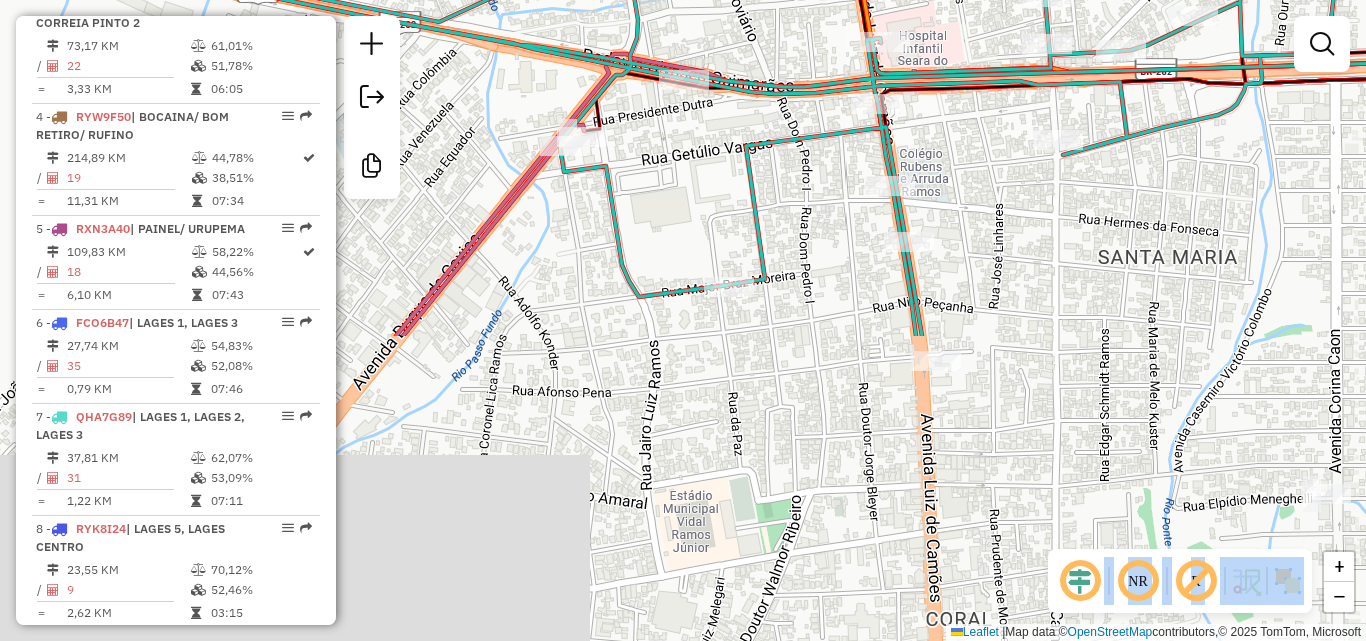 drag, startPoint x: 684, startPoint y: 571, endPoint x: 1003, endPoint y: 194, distance: 493.8522 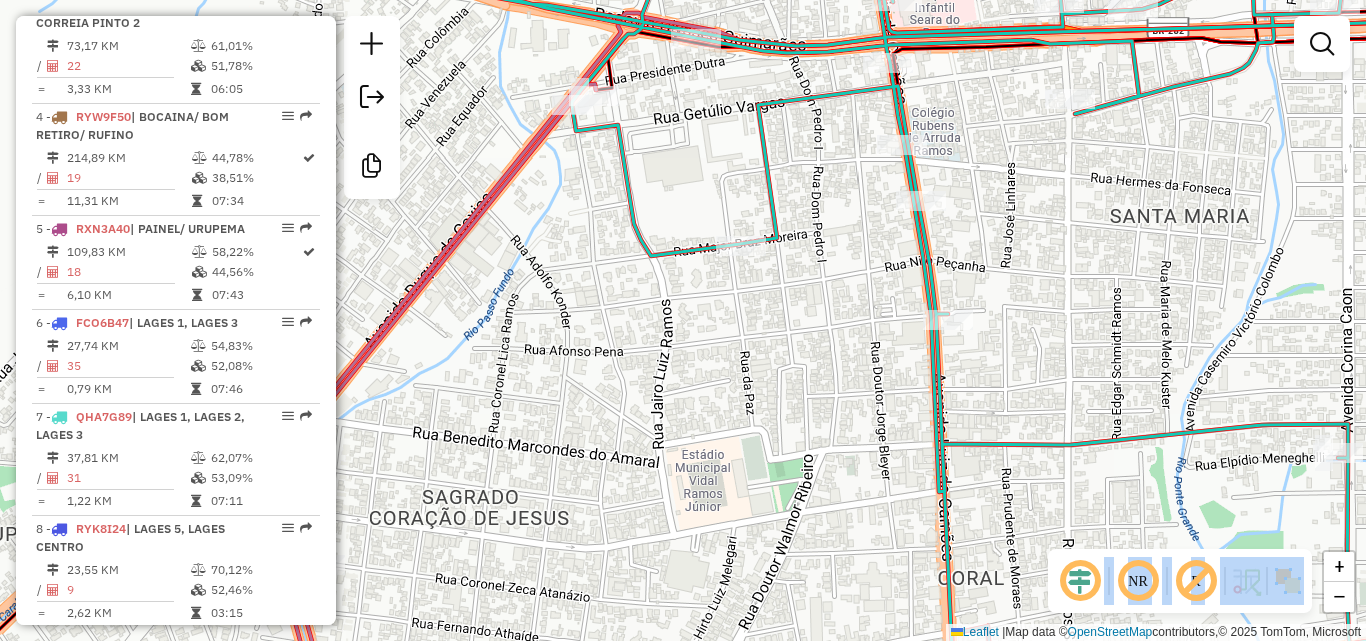 drag, startPoint x: 1016, startPoint y: 350, endPoint x: 933, endPoint y: 45, distance: 316.09177 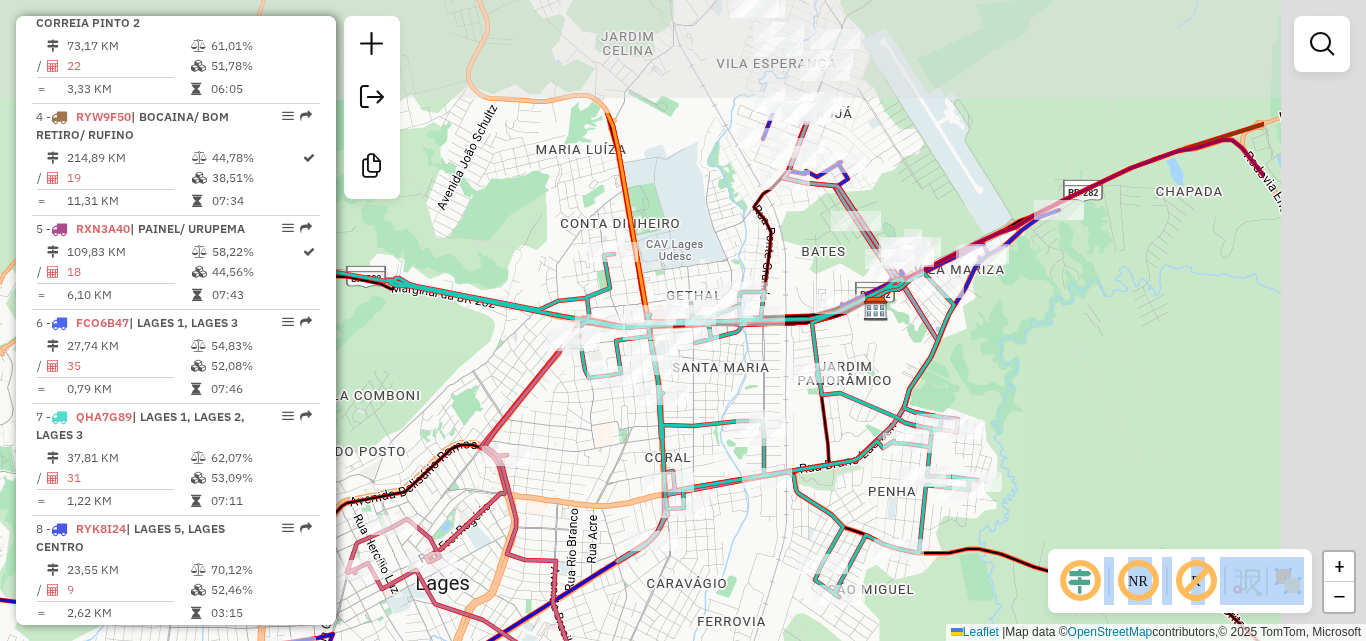 drag, startPoint x: 944, startPoint y: 433, endPoint x: 752, endPoint y: 592, distance: 249.28899 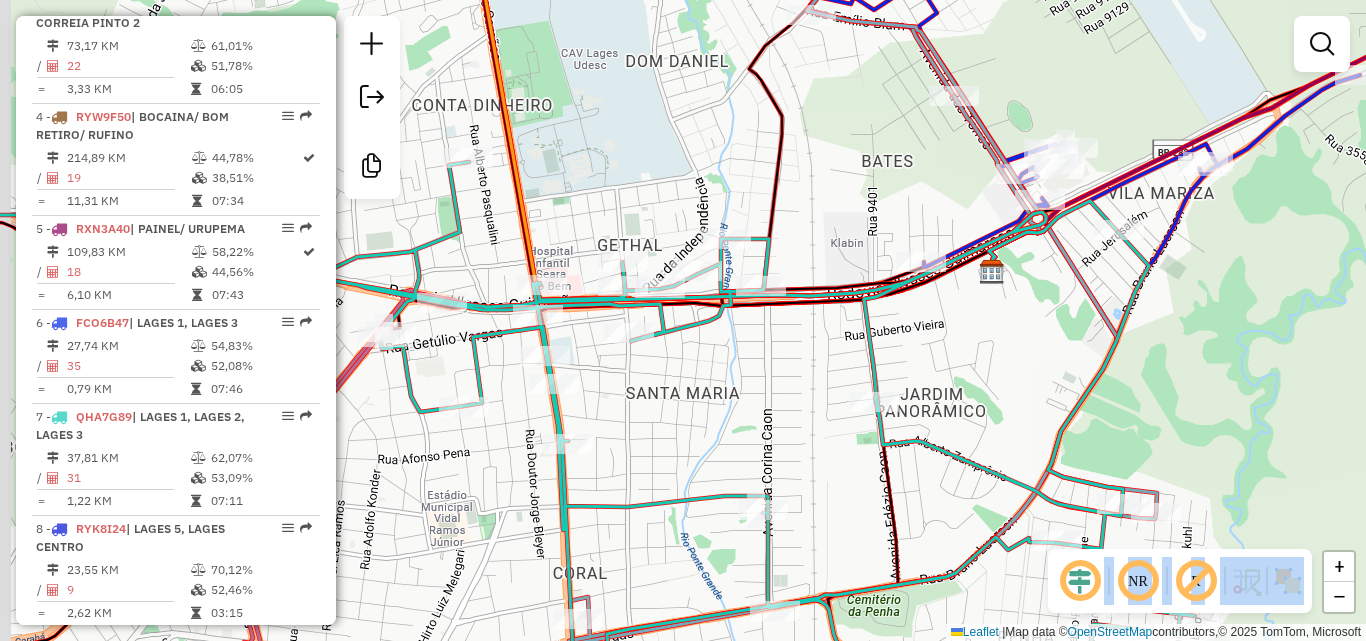 drag, startPoint x: 683, startPoint y: 372, endPoint x: 783, endPoint y: 395, distance: 102.610916 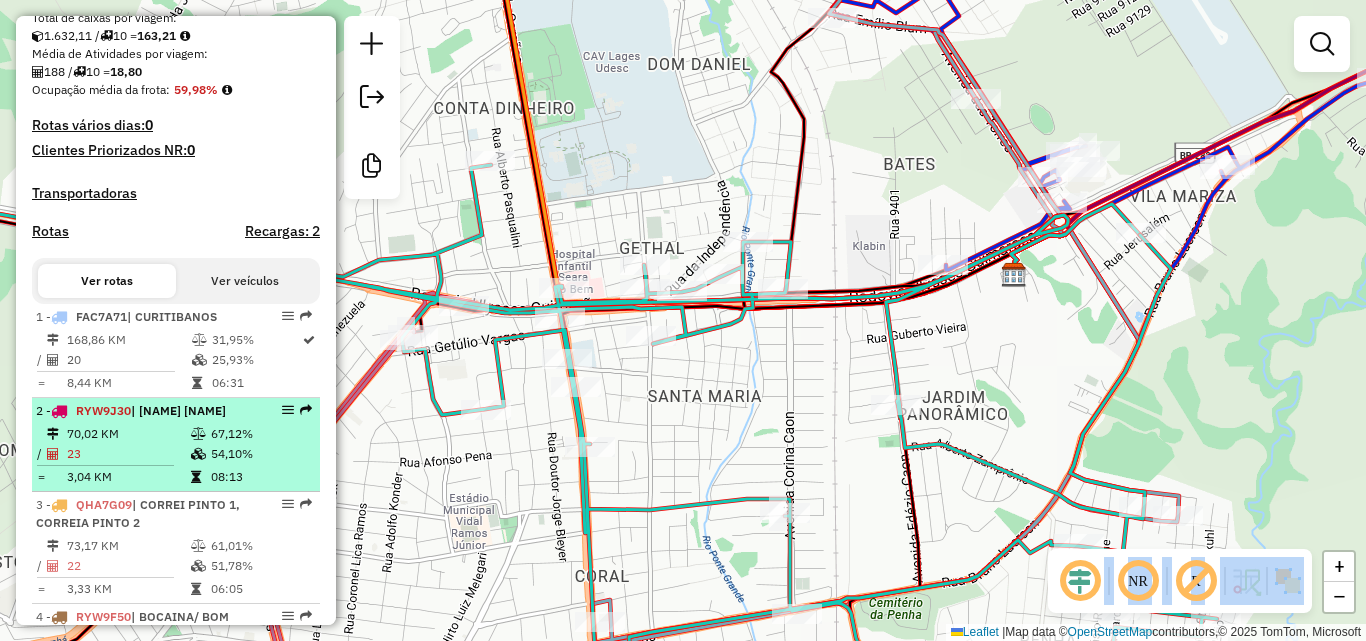 scroll, scrollTop: 900, scrollLeft: 0, axis: vertical 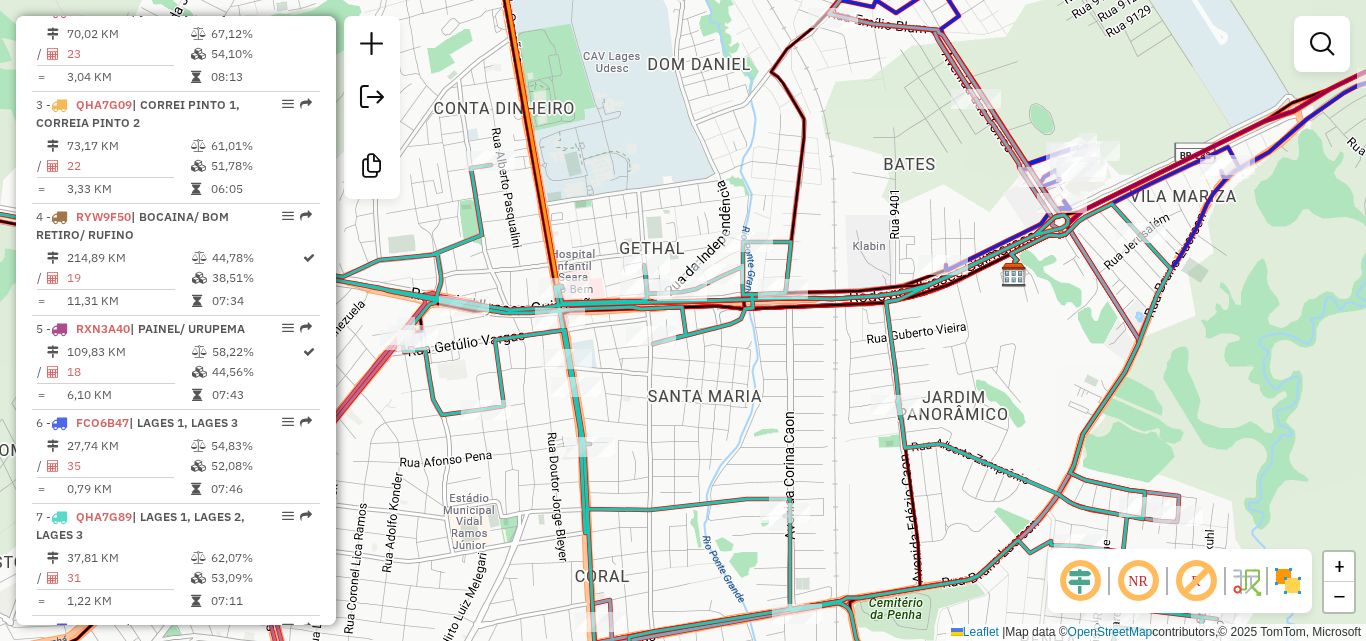 click on "| LAGES 1, LAGES 2, LAGES 3" at bounding box center [140, 525] 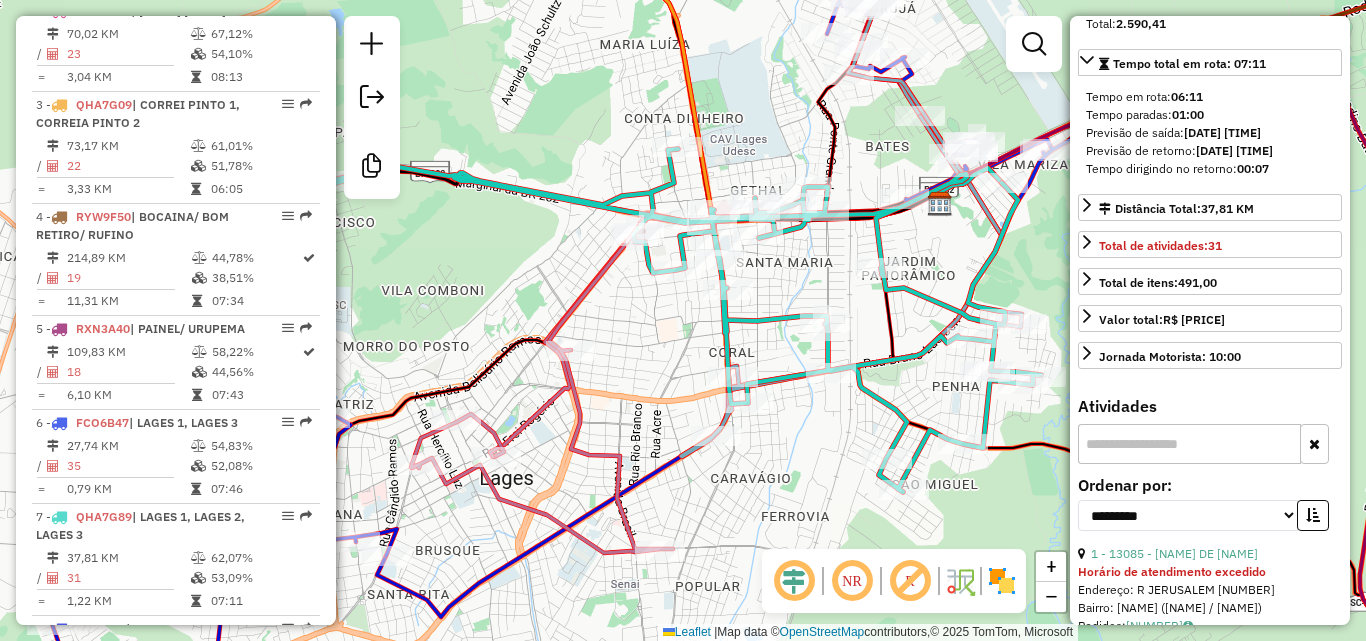 scroll, scrollTop: 400, scrollLeft: 0, axis: vertical 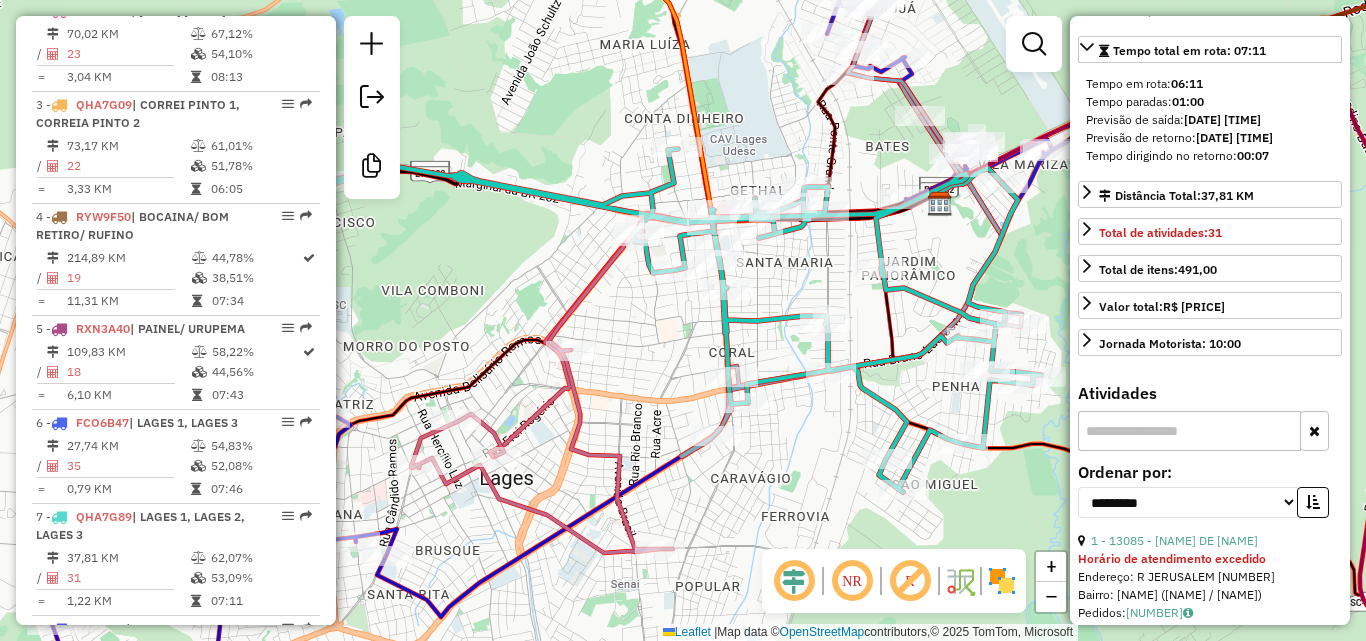 click on "Horário de atendimento excedido" at bounding box center (1172, 558) 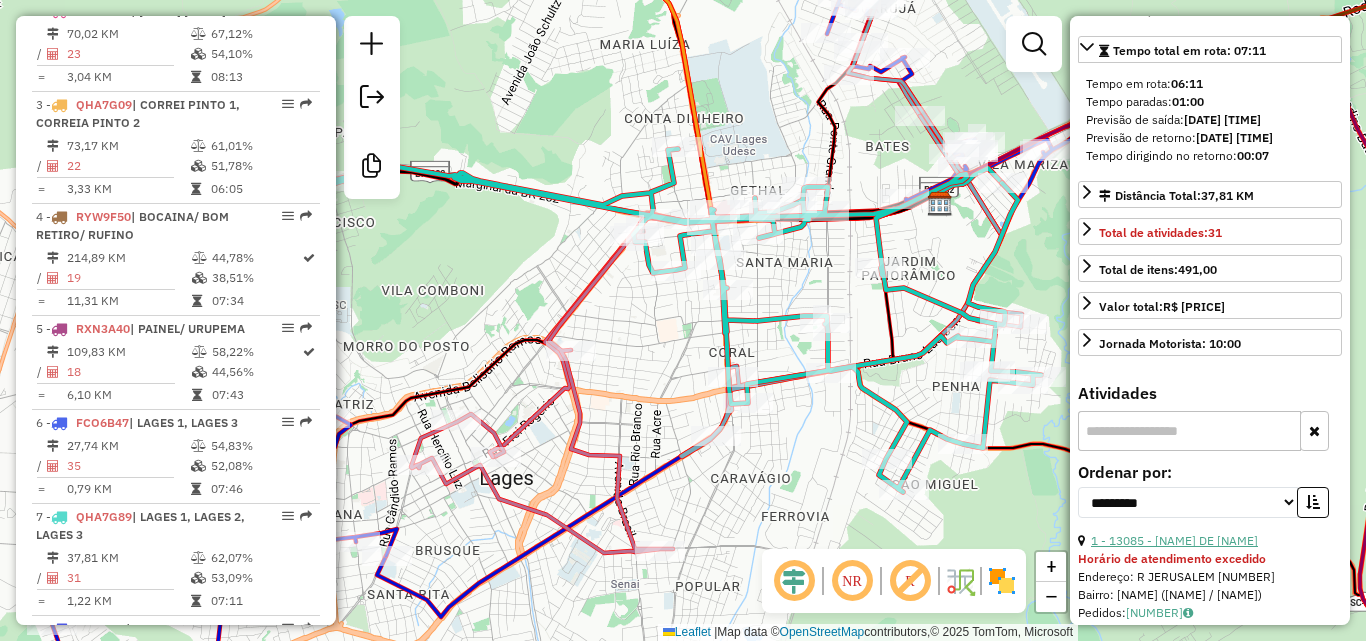 click on "1 - 13085 - [NAME] DE [NAME]" at bounding box center [1174, 540] 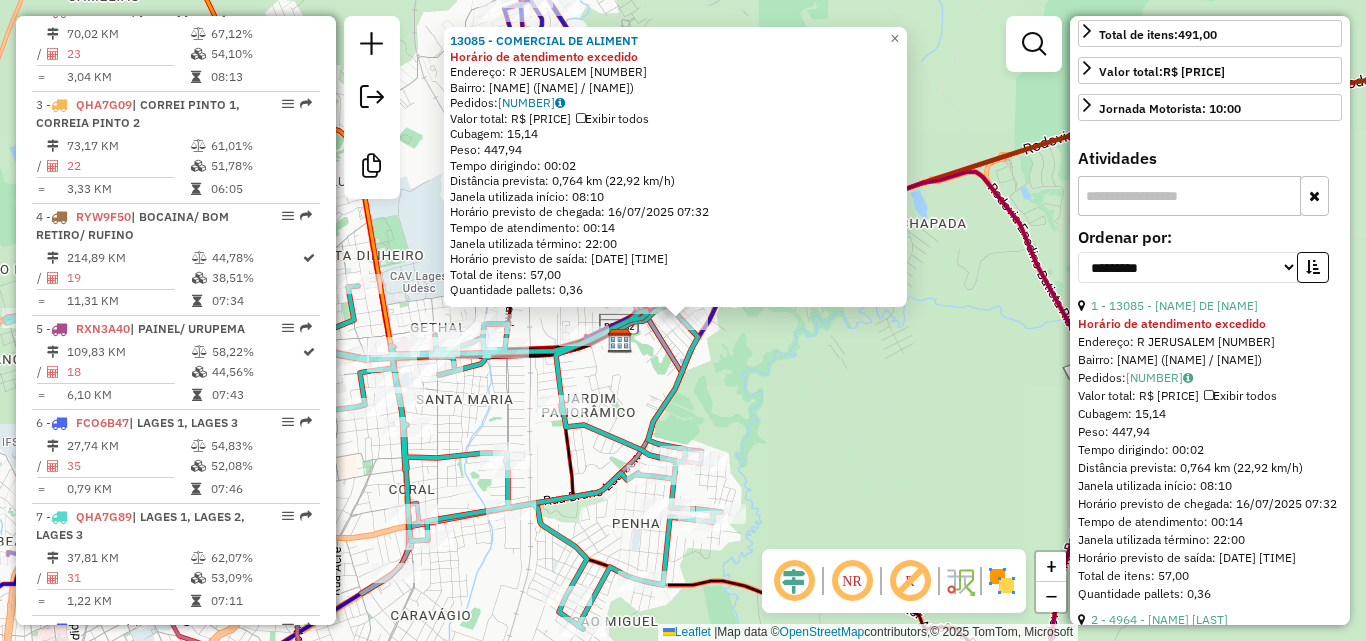 scroll, scrollTop: 700, scrollLeft: 0, axis: vertical 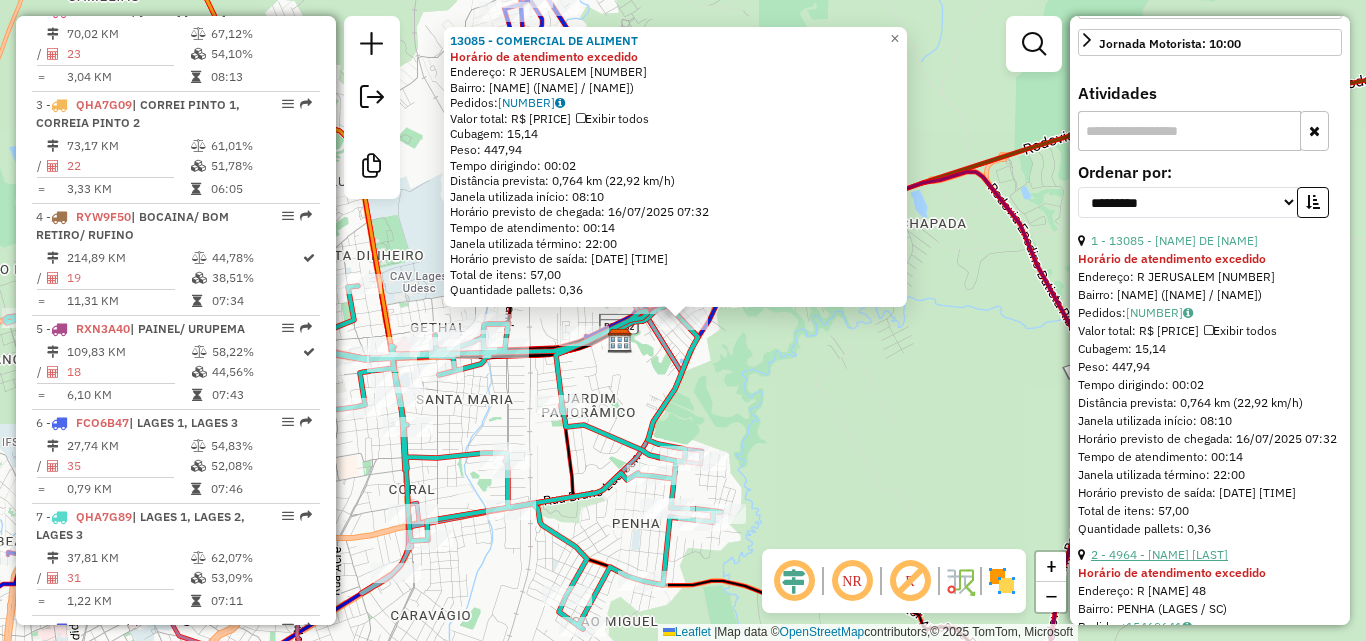 click on "2 - 4964 - [NAME] [LAST]" at bounding box center [1159, 554] 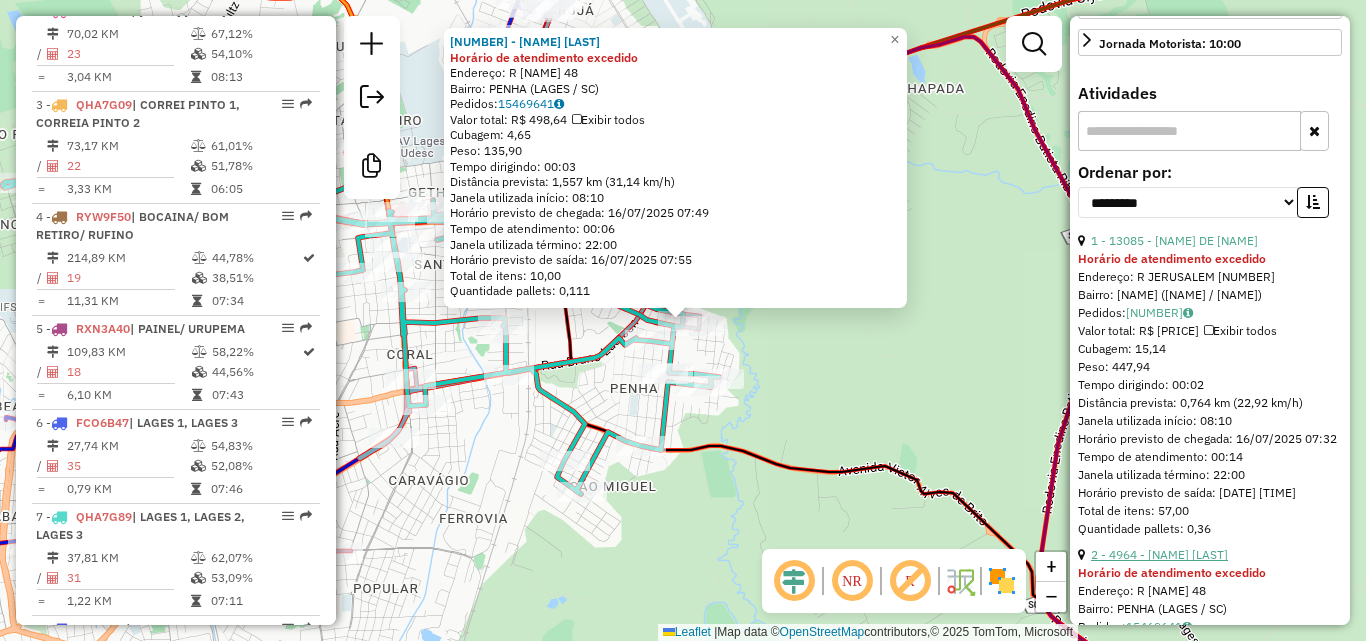 click on "2 - 4964 - [NAME] [LAST]" at bounding box center (1159, 554) 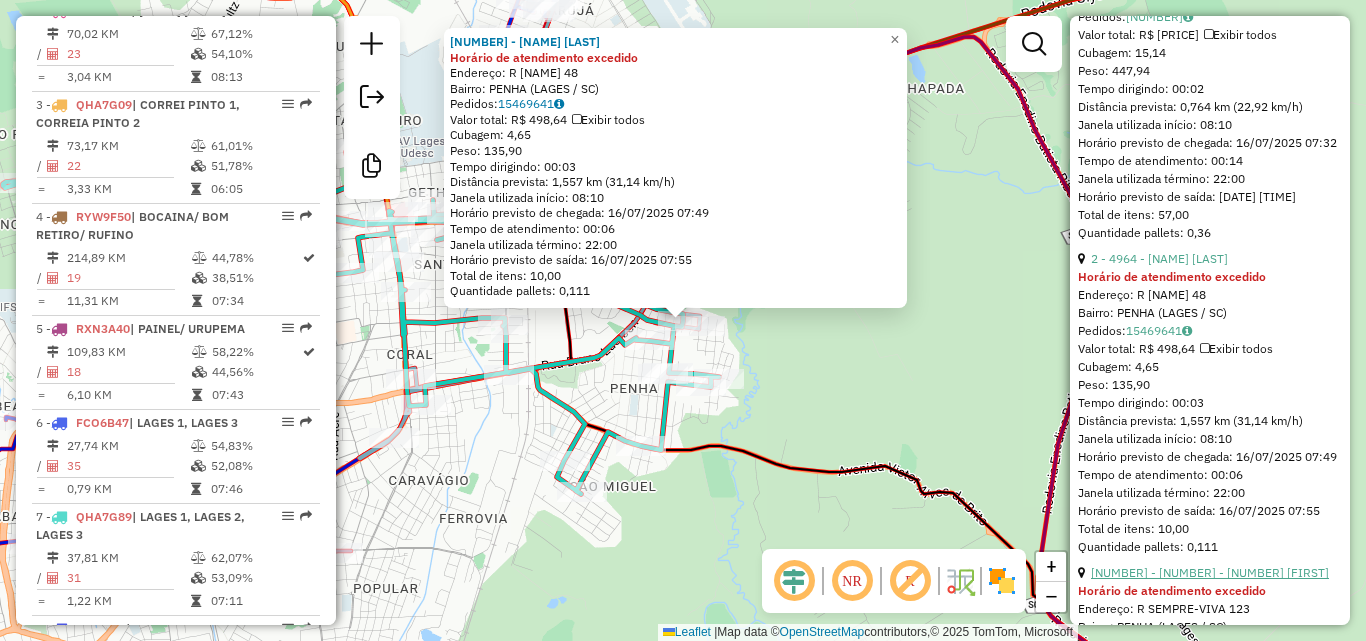scroll, scrollTop: 1100, scrollLeft: 0, axis: vertical 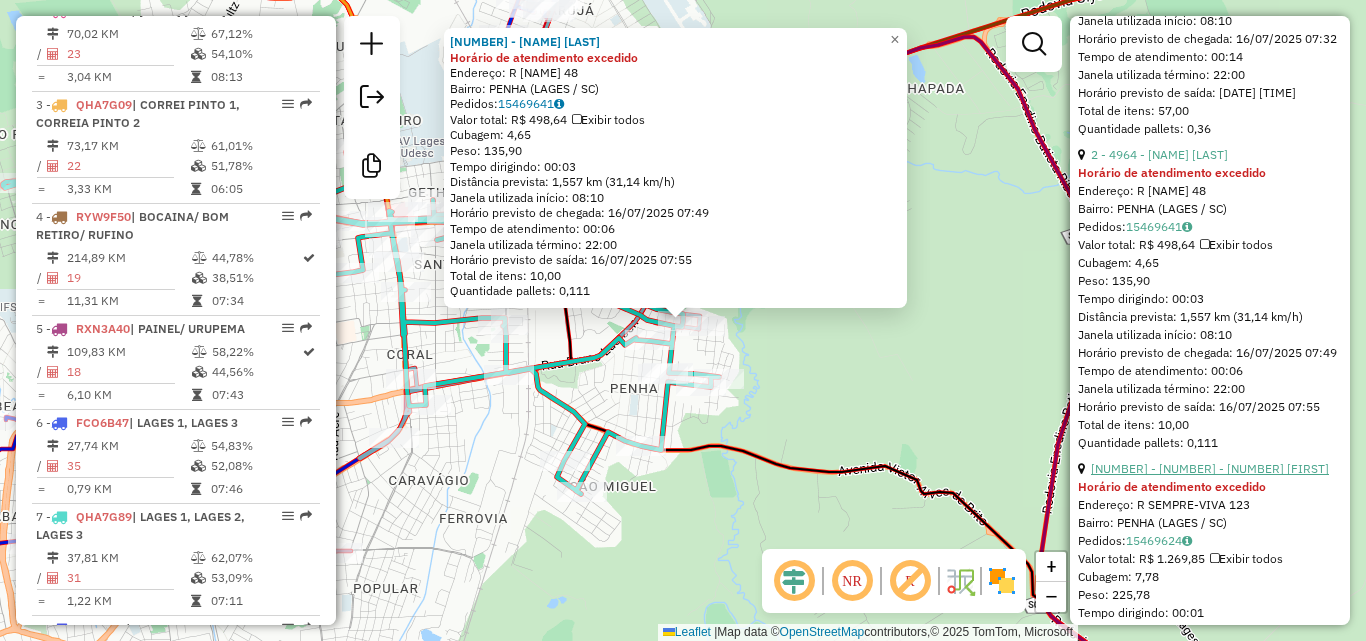 click on "[NUMBER] - [NUMBER] - [NUMBER] [FIRST]" at bounding box center (1210, 468) 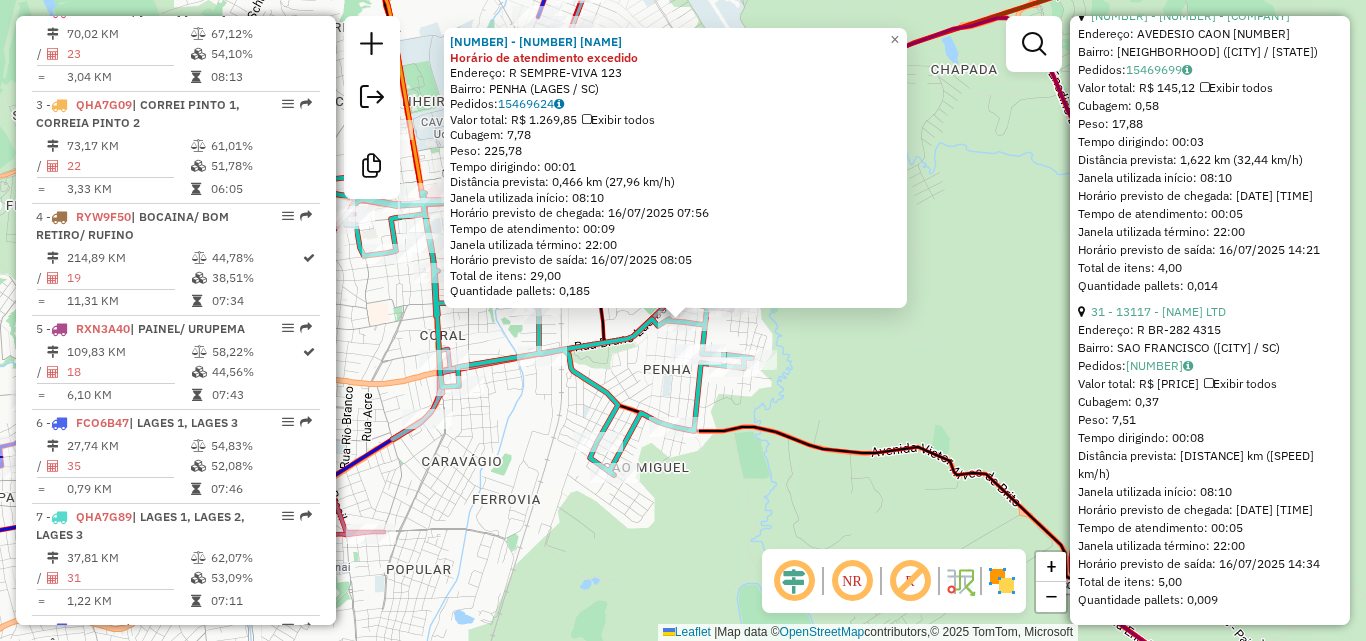 scroll, scrollTop: 10255, scrollLeft: 0, axis: vertical 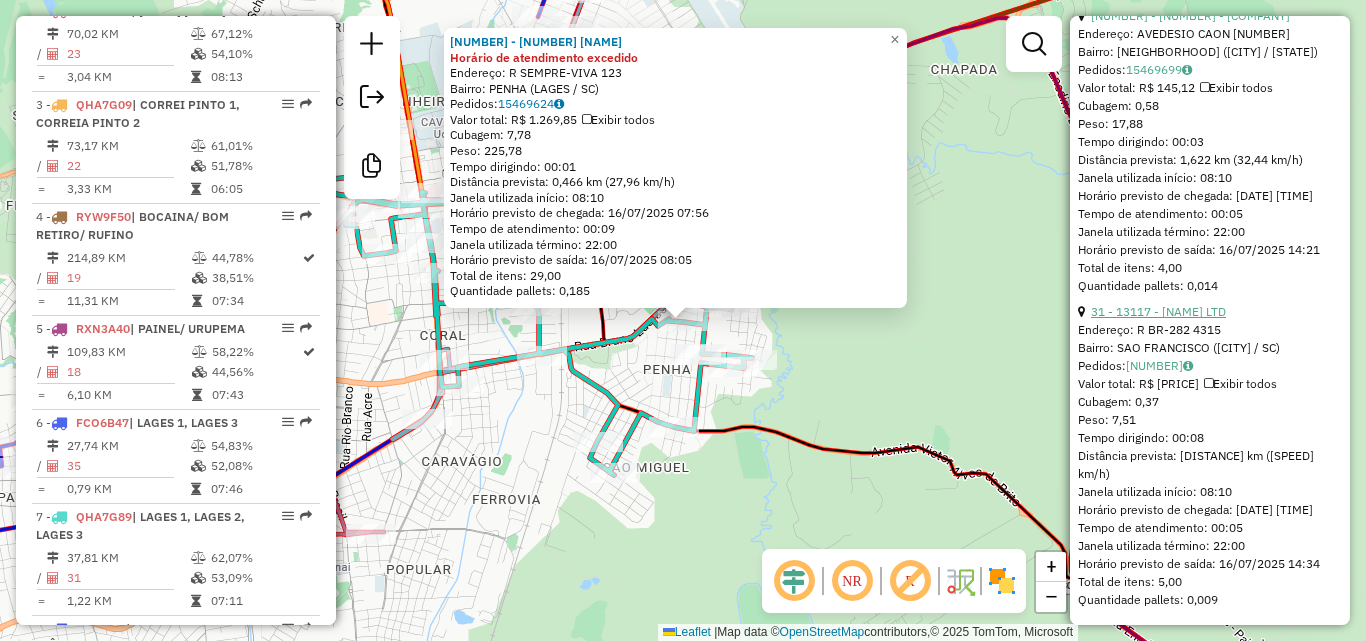 click on "31 - 13117 - [NAME] LTD" at bounding box center [1158, 311] 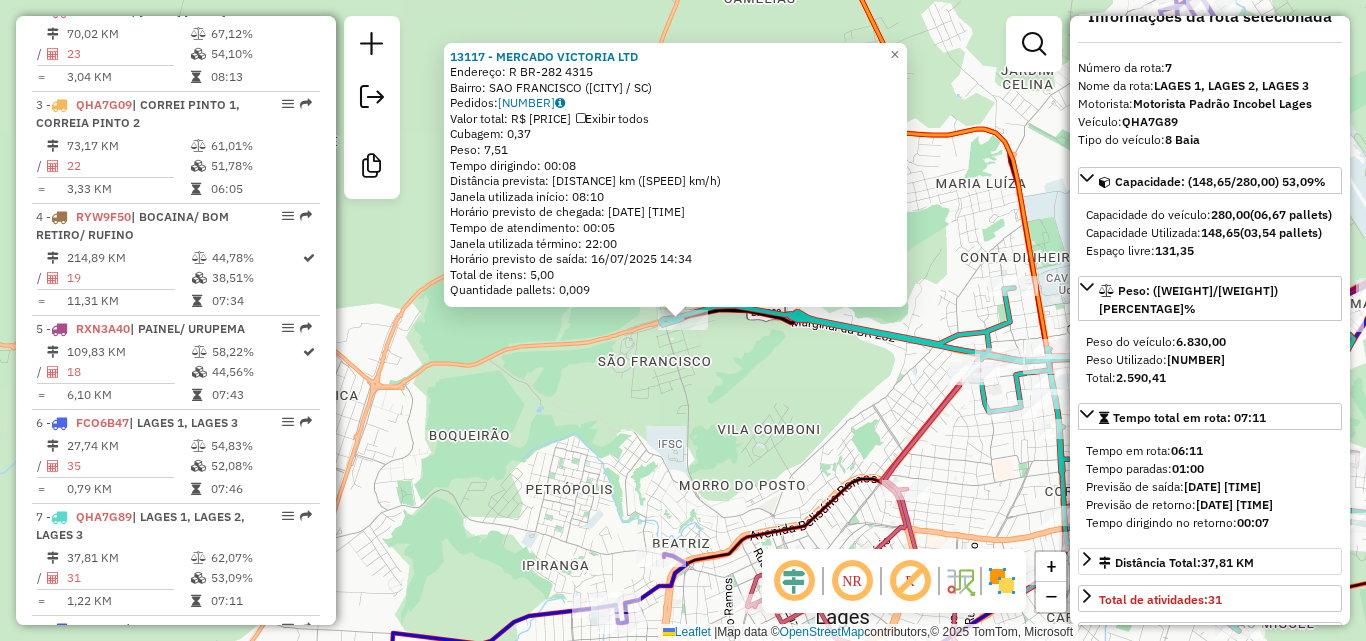 scroll, scrollTop: 0, scrollLeft: 0, axis: both 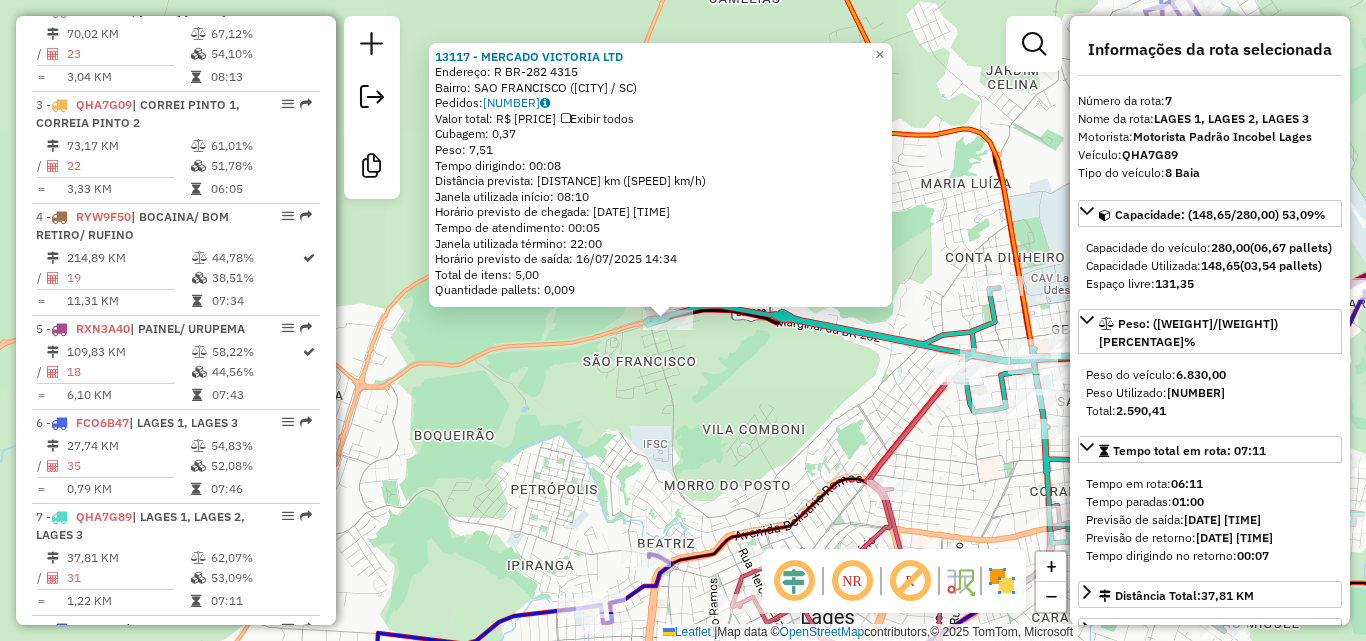 drag, startPoint x: 729, startPoint y: 412, endPoint x: 706, endPoint y: 412, distance: 23 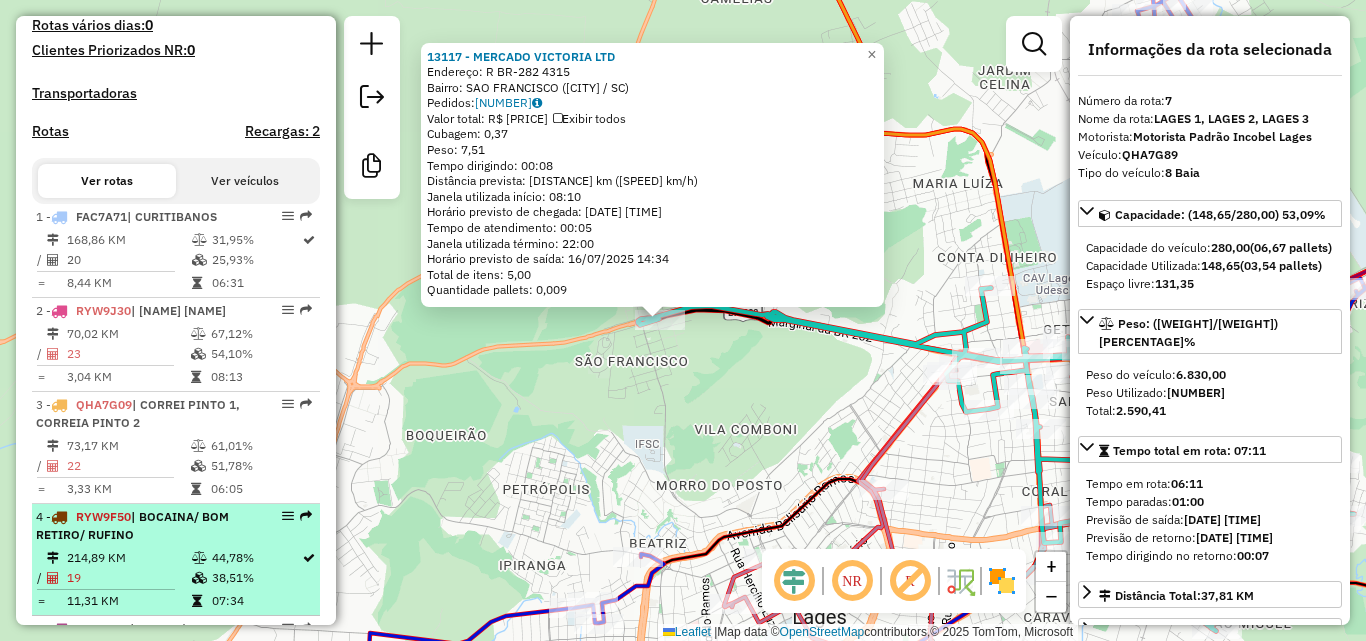 scroll, scrollTop: 100, scrollLeft: 0, axis: vertical 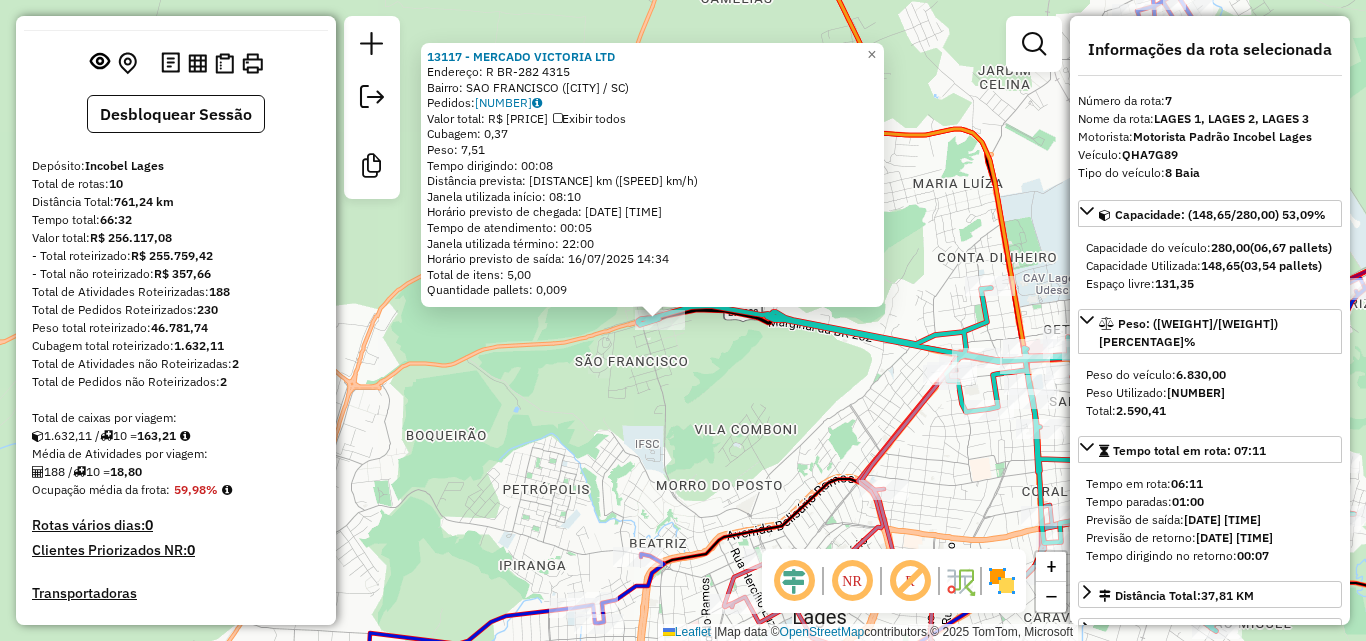 click on "13117 - [COMPANY] Endereço: R BR-[NUMBER] [NUMBER] Bairro: SAO FRANCISCO ([CITY] / SC) Pedidos: [NUMBER] Valor total: R$ [PRICE] Exibir todos Cubagem: [NUMBER] Peso: [NUMBER] Tempo dirigindo: [TIME] Distância prevista: [NUMBER] km ([NUMBER] km/h) Janela utilizada início: [TIME] Horário previsto de chegada: [DATE] [TIME] Tempo de atendimento: [TIME] Janela utilizada término: [TIME] Horário previsto de saída: [DATE] [TIME] Total de itens: [NUMBER] Quantidade pallets: [NUMBER] × Janela de atendimento Grade de atendimento Capacidade Transportadoras Veículos Cliente Pedidos Rotas Selecione os dias de semana para filtrar as janelas de atendimento Seg Ter Qua Qui Sex Sáb Dom Informe o período da janela de atendimento: De: Até: Filtrar exatamente a janela do cliente Considerar janela de atendimento padrão Selecione os dias de semana para filtrar as grades de atendimento Seg Ter Qua Qui Sex Sáb Dom Peso mínimo: Peso máximo: De:" 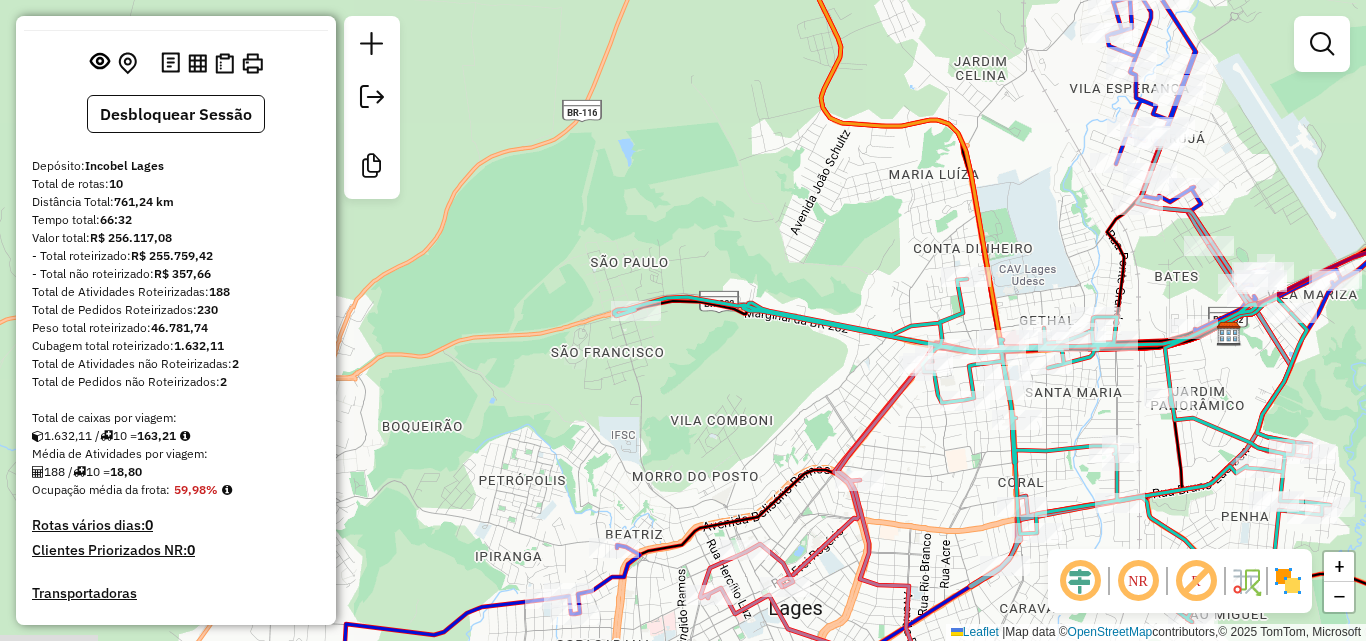 drag, startPoint x: 707, startPoint y: 412, endPoint x: 559, endPoint y: 330, distance: 169.1981 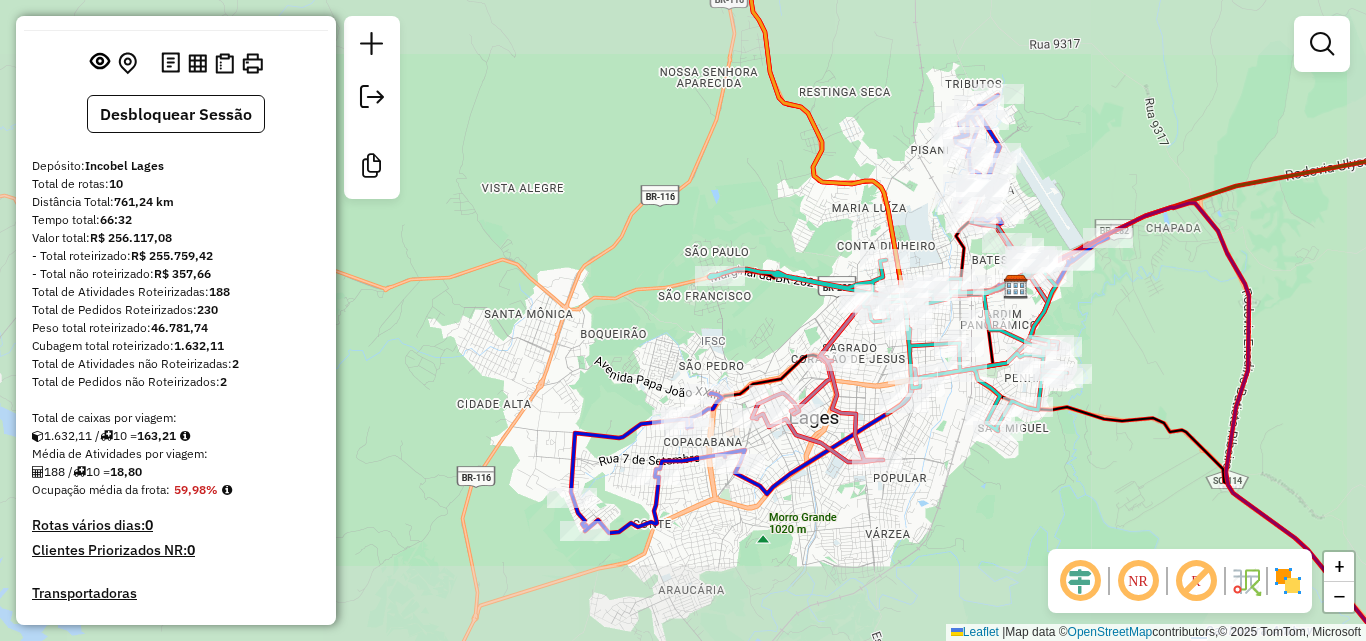 drag, startPoint x: 1038, startPoint y: 393, endPoint x: 1023, endPoint y: 393, distance: 15 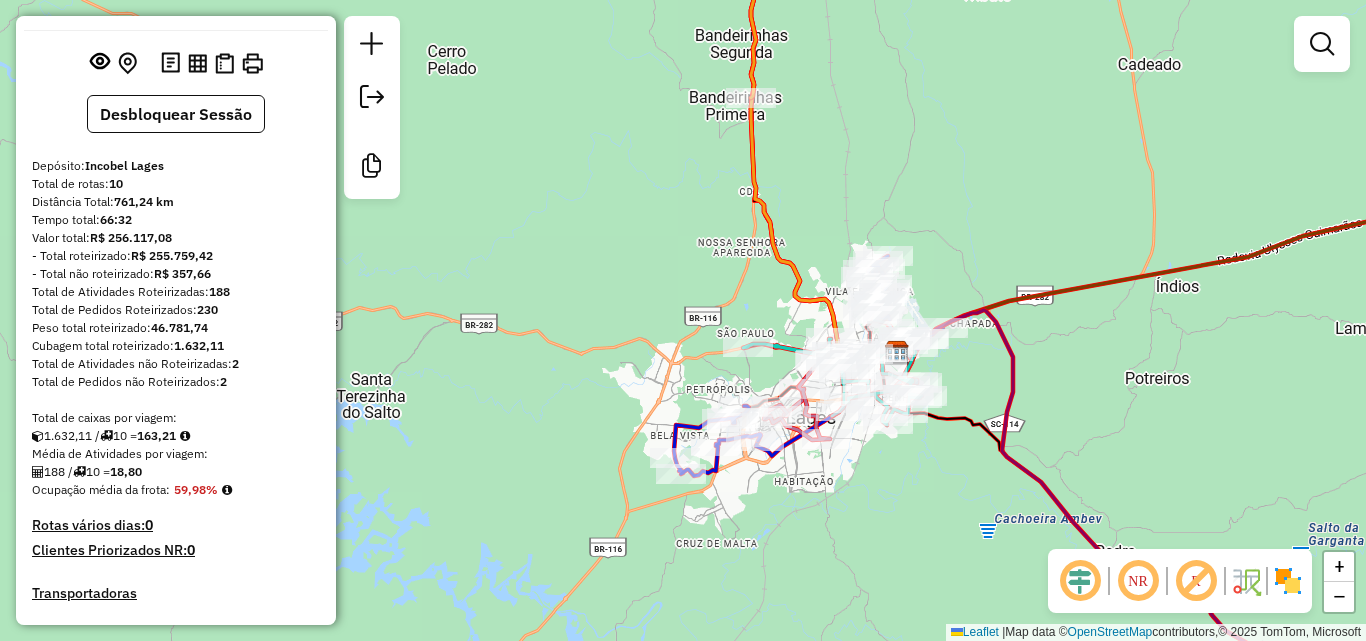 drag, startPoint x: 1108, startPoint y: 364, endPoint x: 998, endPoint y: 375, distance: 110.54863 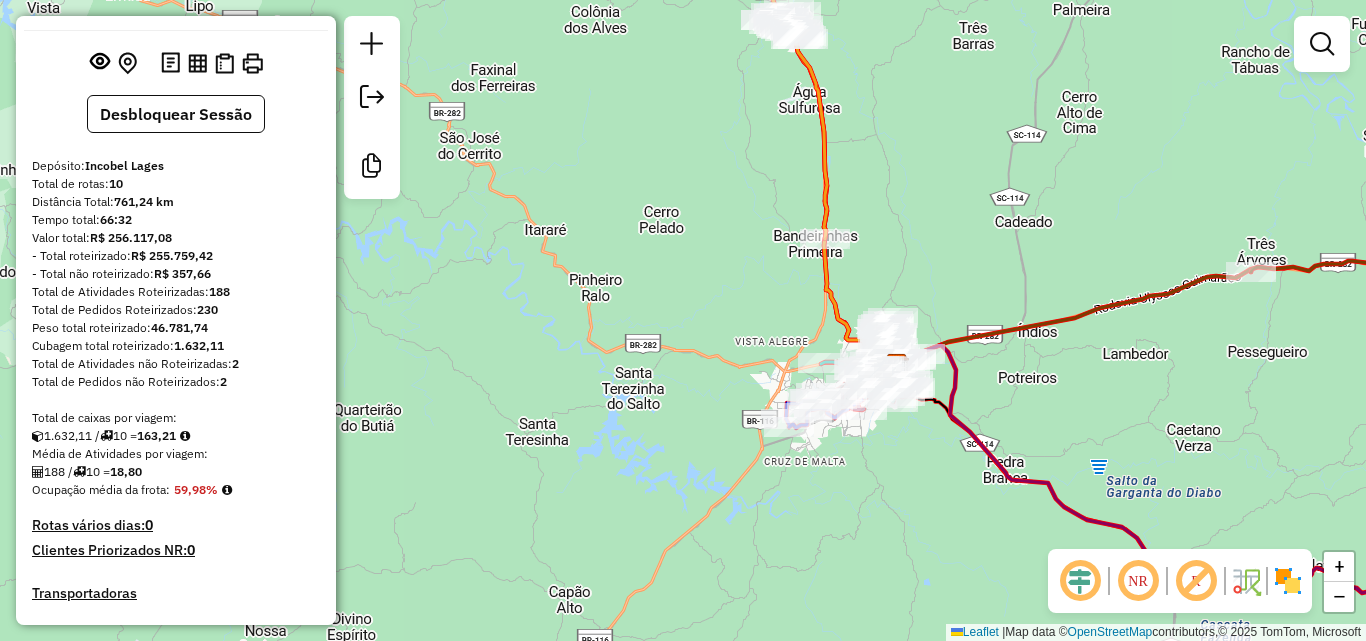 drag, startPoint x: 1093, startPoint y: 371, endPoint x: 1039, endPoint y: 377, distance: 54.33231 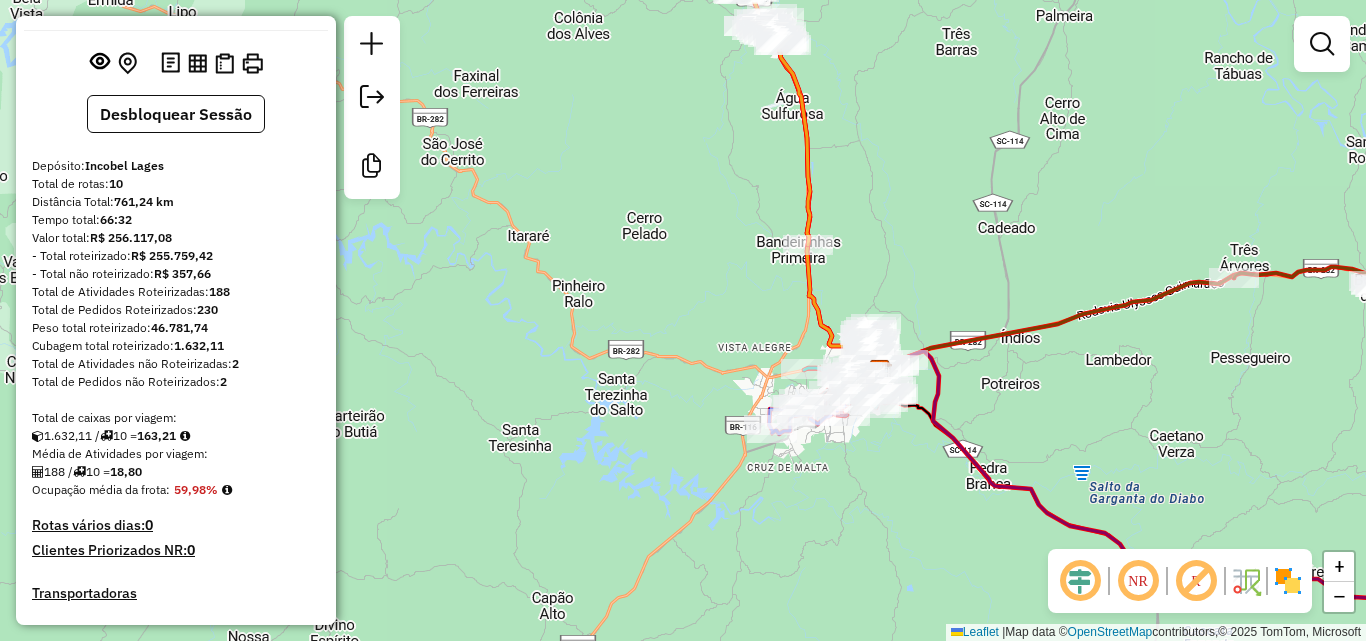 drag, startPoint x: 556, startPoint y: 449, endPoint x: 519, endPoint y: 460, distance: 38.600517 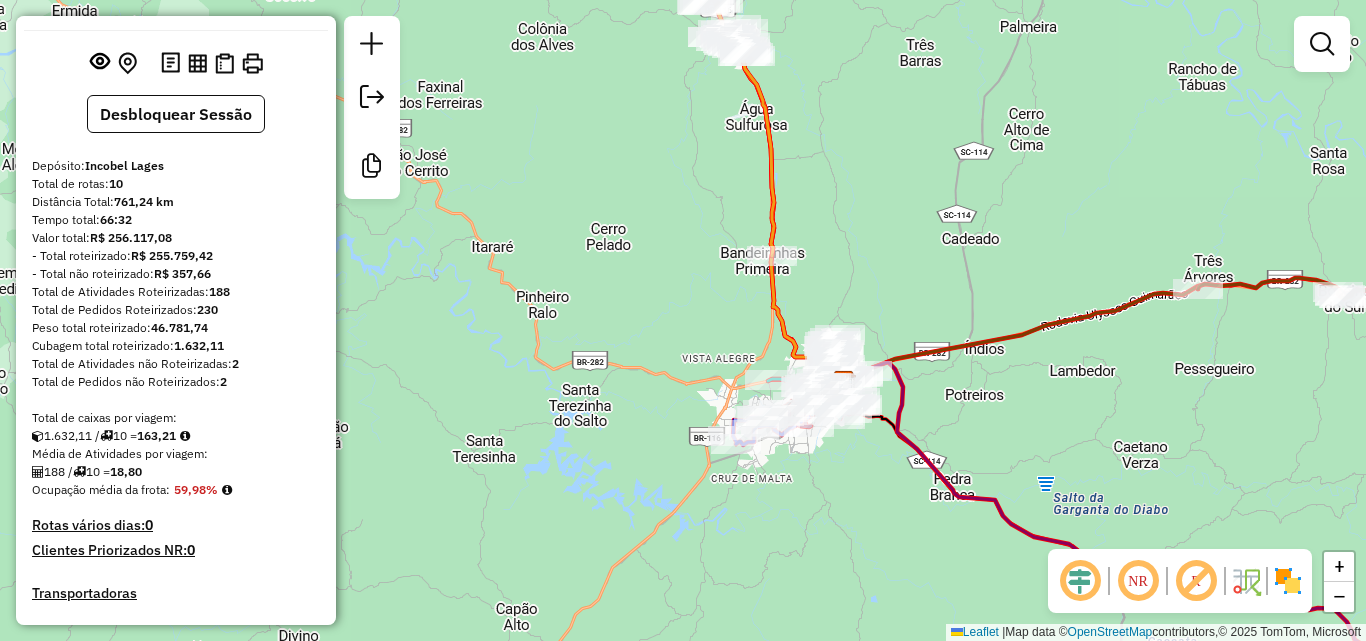 drag, startPoint x: 1001, startPoint y: 401, endPoint x: 814, endPoint y: 479, distance: 202.6154 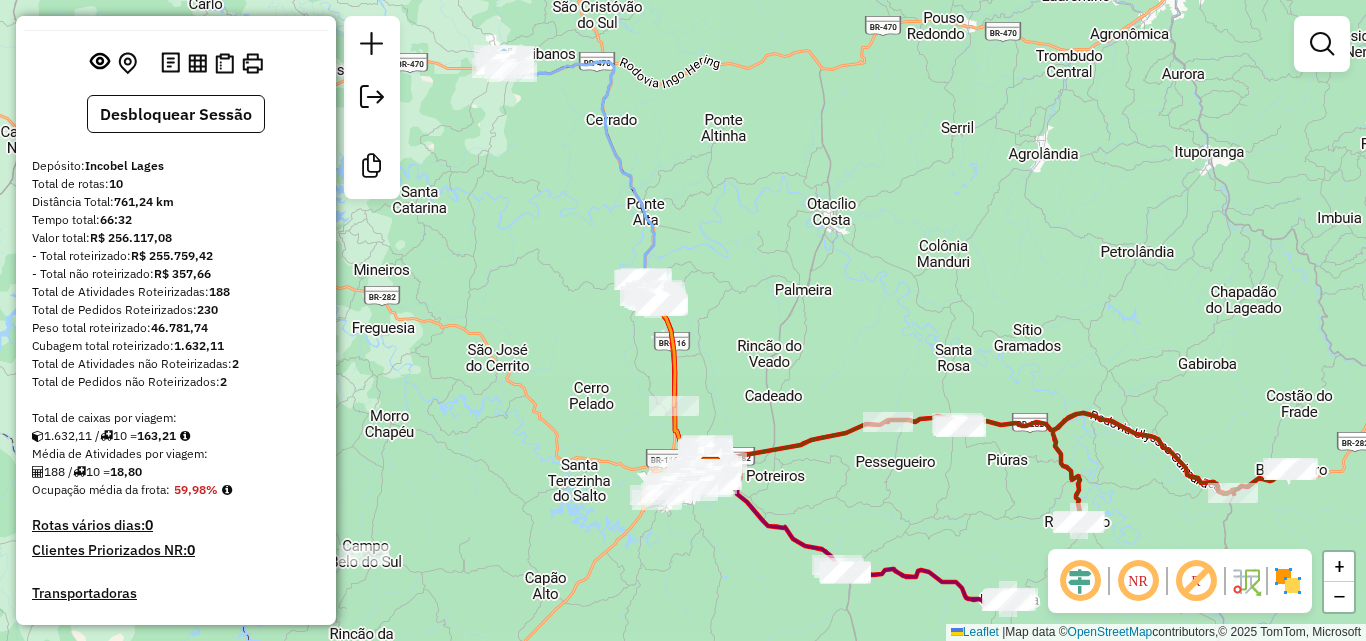 drag, startPoint x: 857, startPoint y: 460, endPoint x: 815, endPoint y: 470, distance: 43.174065 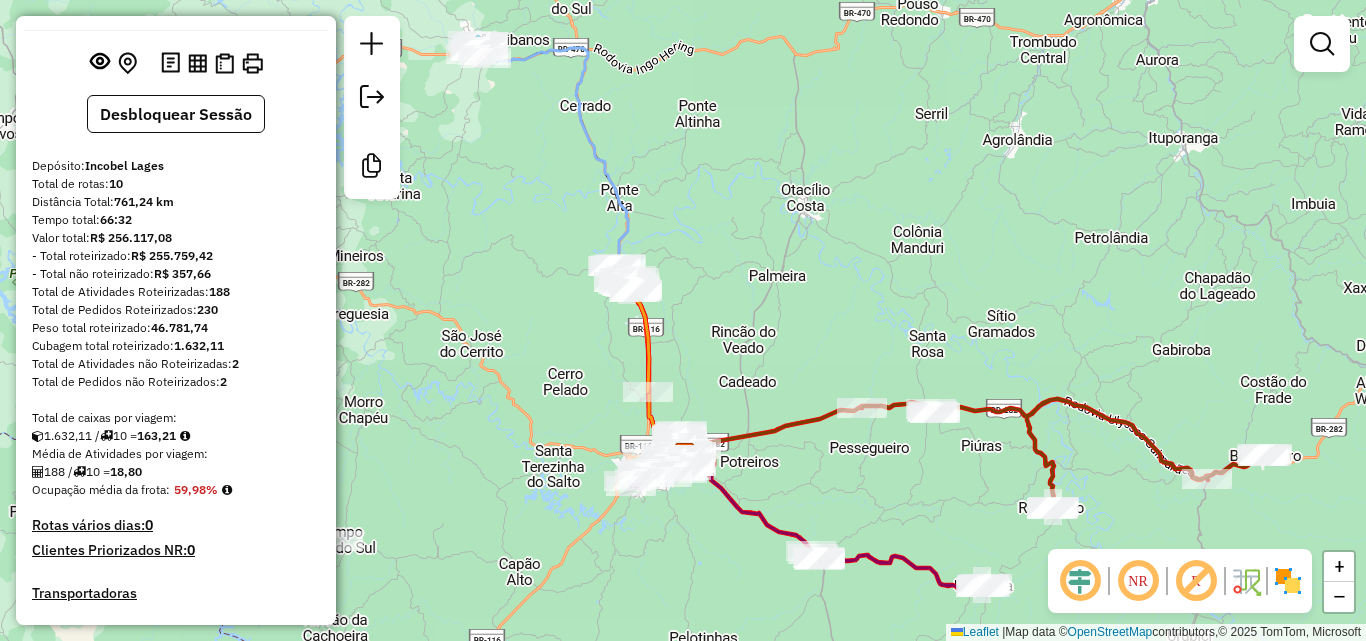 drag, startPoint x: 732, startPoint y: 320, endPoint x: 721, endPoint y: 304, distance: 19.416489 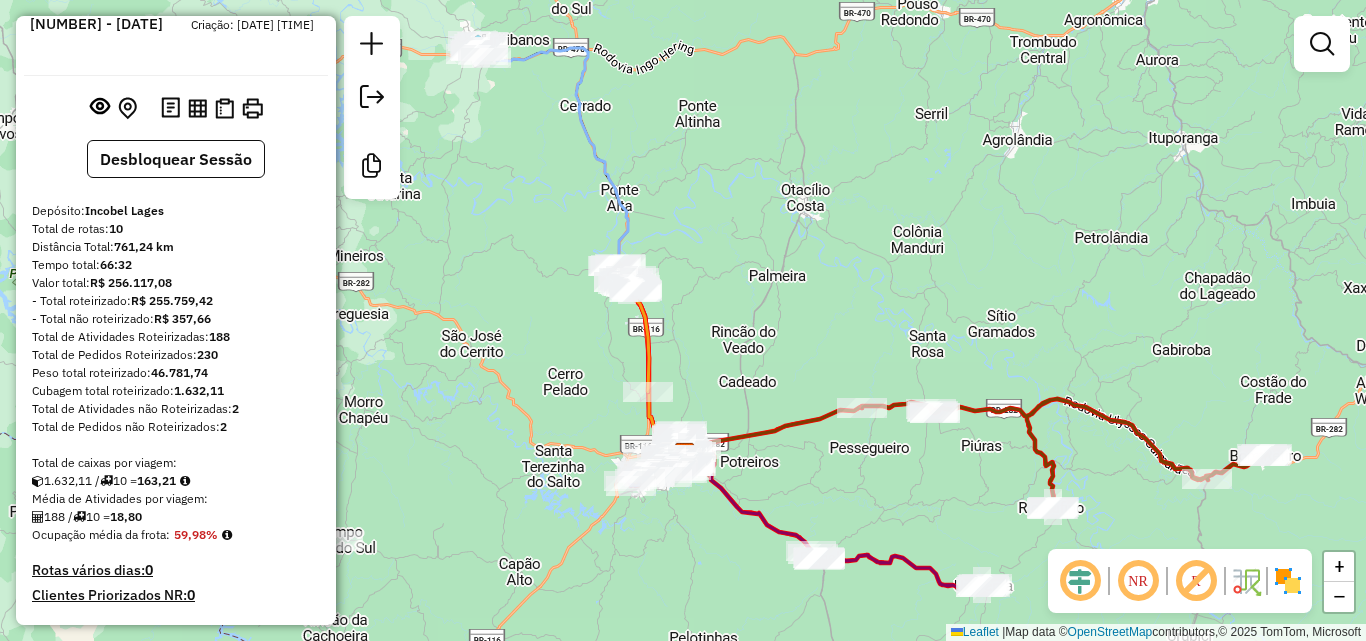 scroll, scrollTop: 21, scrollLeft: 0, axis: vertical 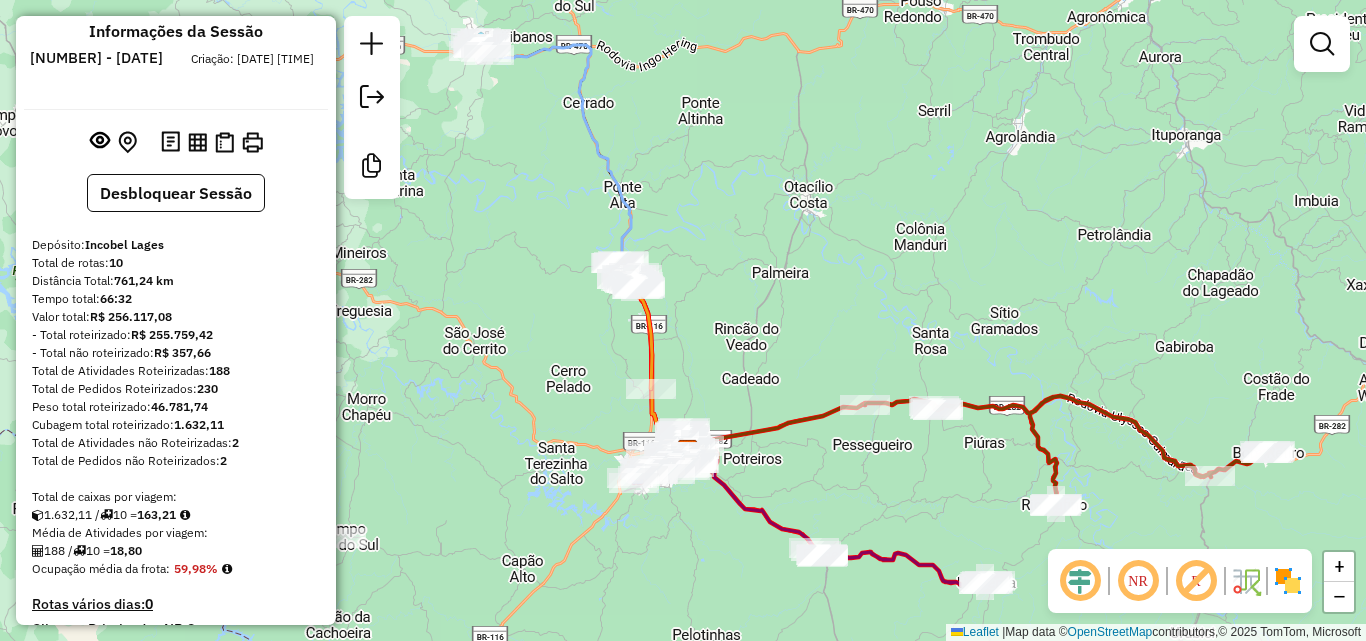 drag, startPoint x: 662, startPoint y: 375, endPoint x: 703, endPoint y: 317, distance: 71.02816 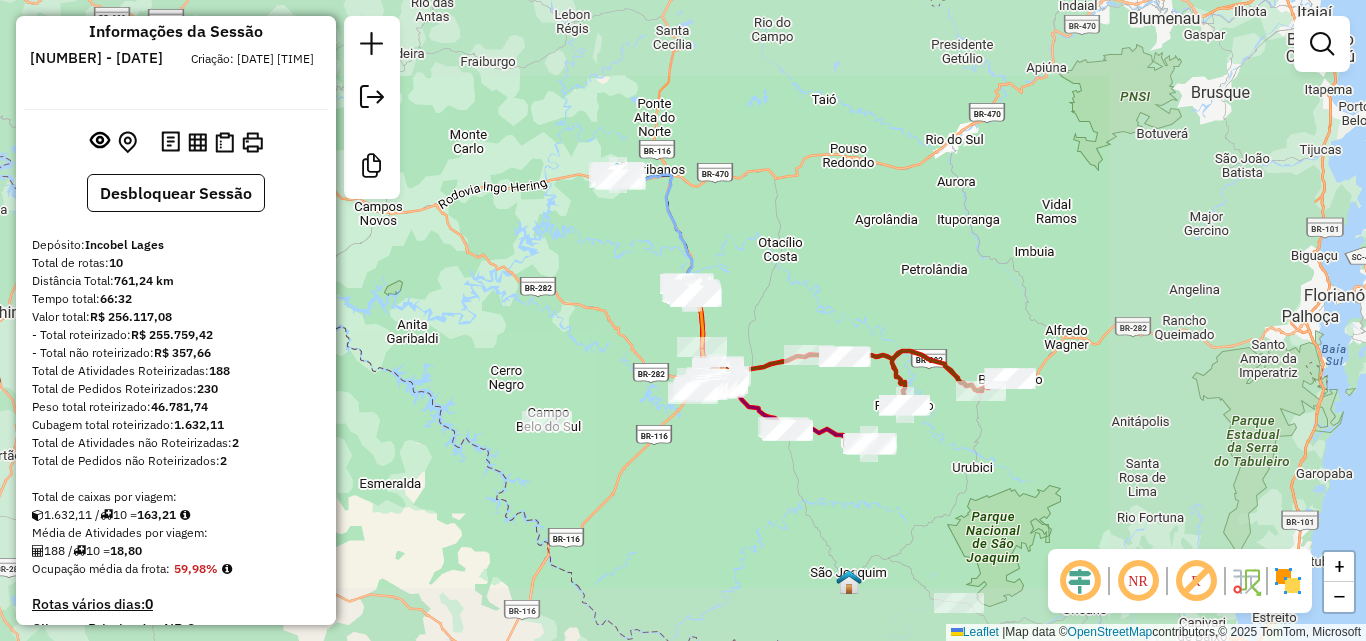 drag, startPoint x: 761, startPoint y: 311, endPoint x: 405, endPoint y: 459, distance: 385.53857 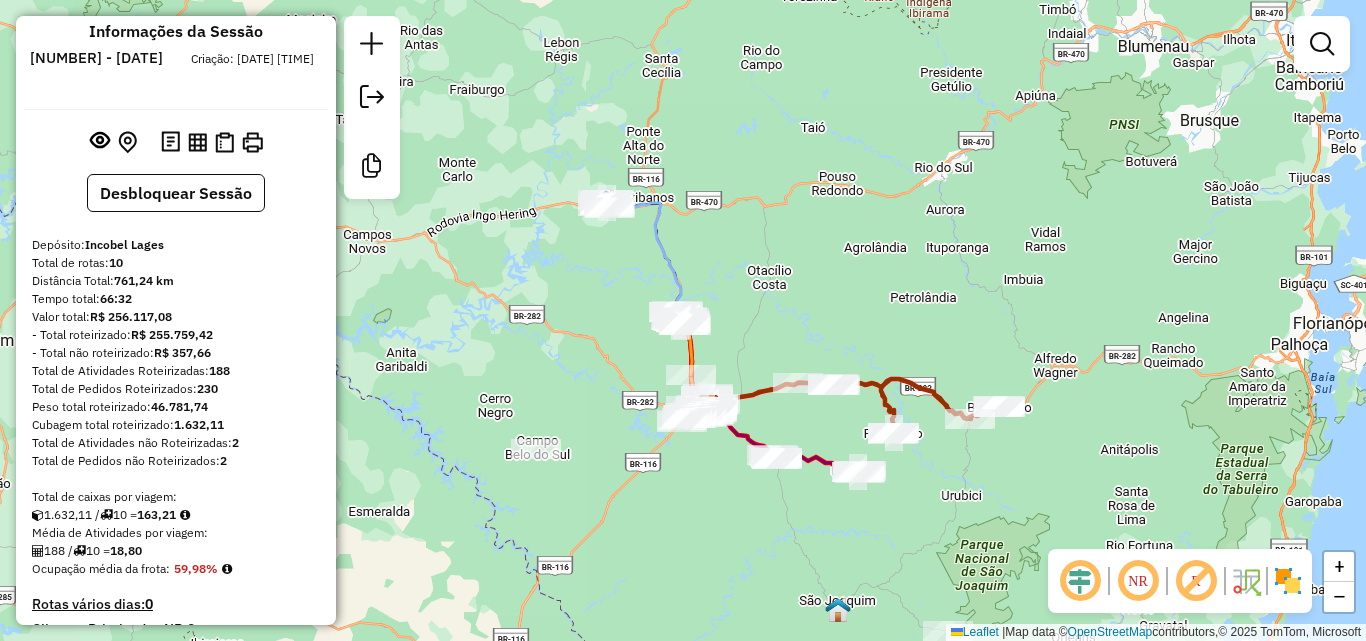 drag, startPoint x: 782, startPoint y: 411, endPoint x: 756, endPoint y: 420, distance: 27.513634 